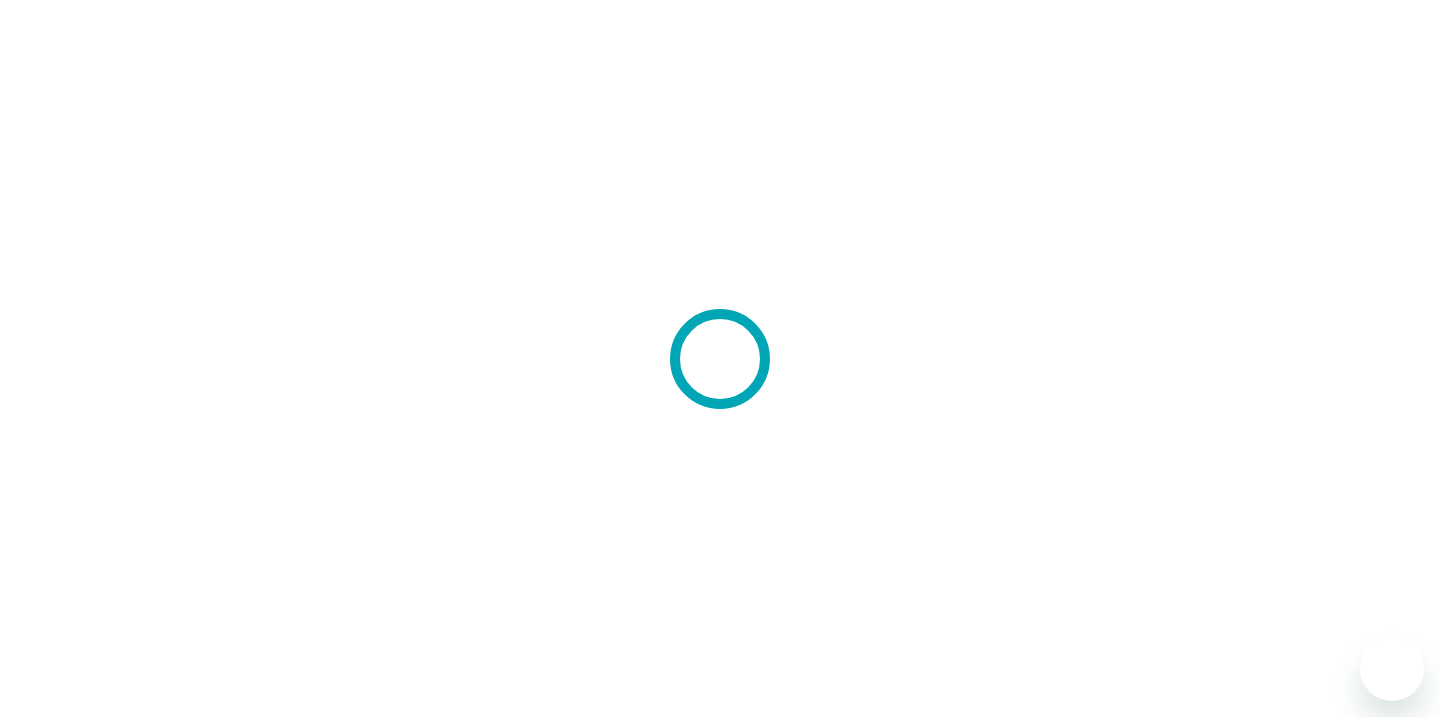 scroll, scrollTop: 0, scrollLeft: 0, axis: both 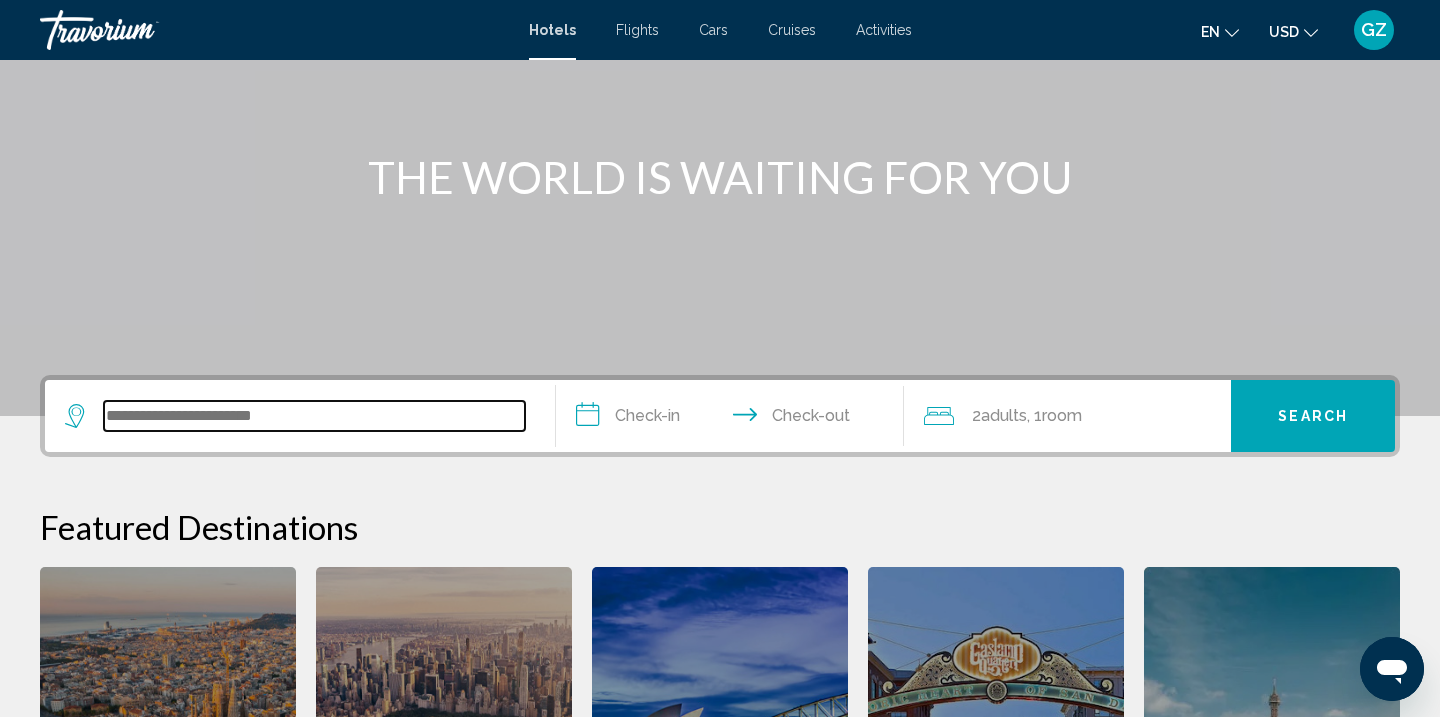 click at bounding box center [314, 416] 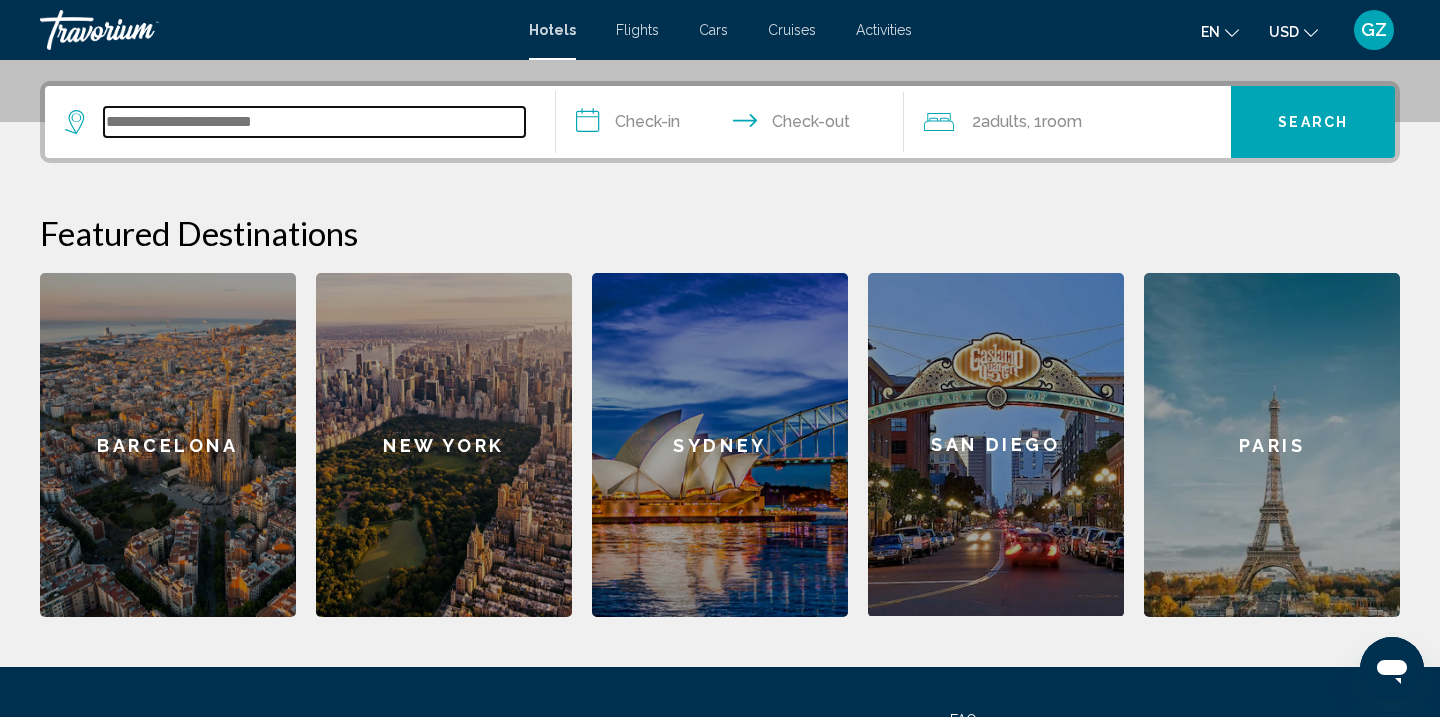 scroll, scrollTop: 494, scrollLeft: 0, axis: vertical 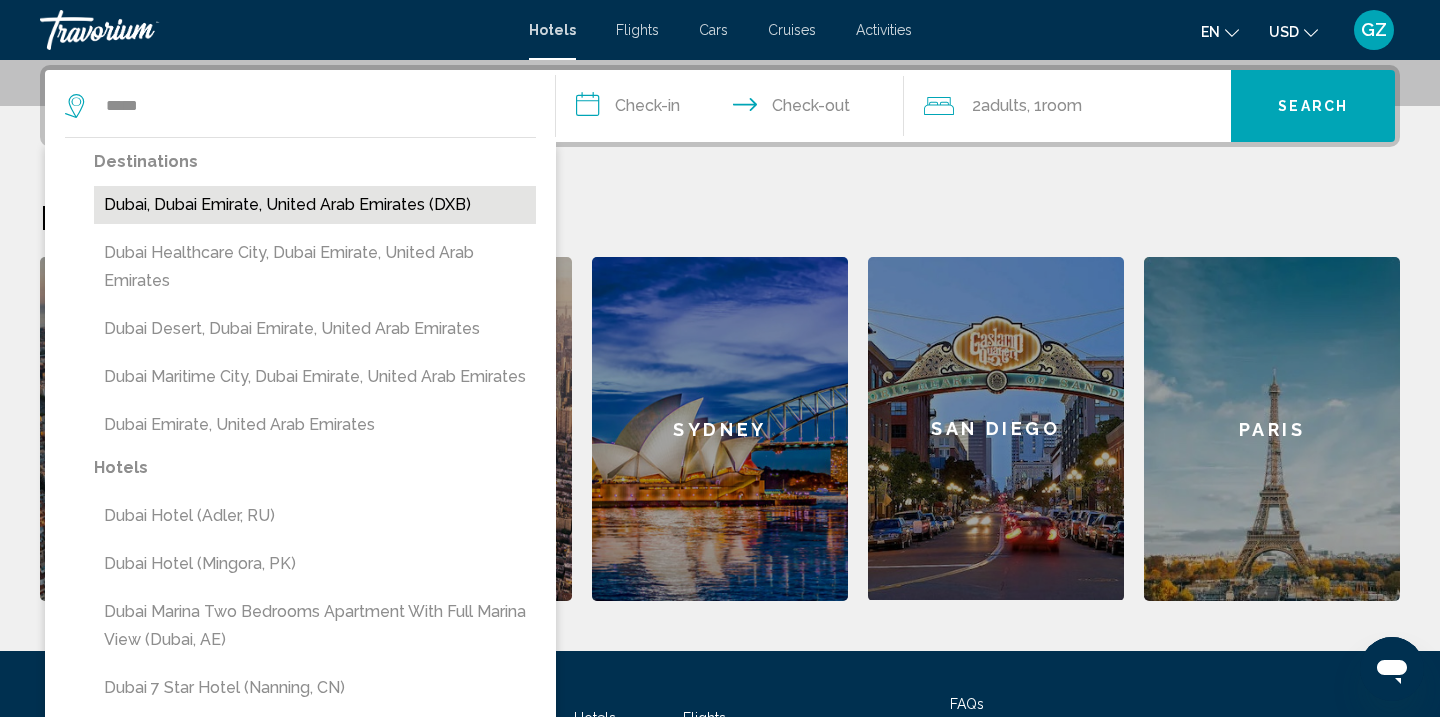 click on "Dubai, Dubai Emirate, United Arab Emirates (DXB)" at bounding box center [315, 205] 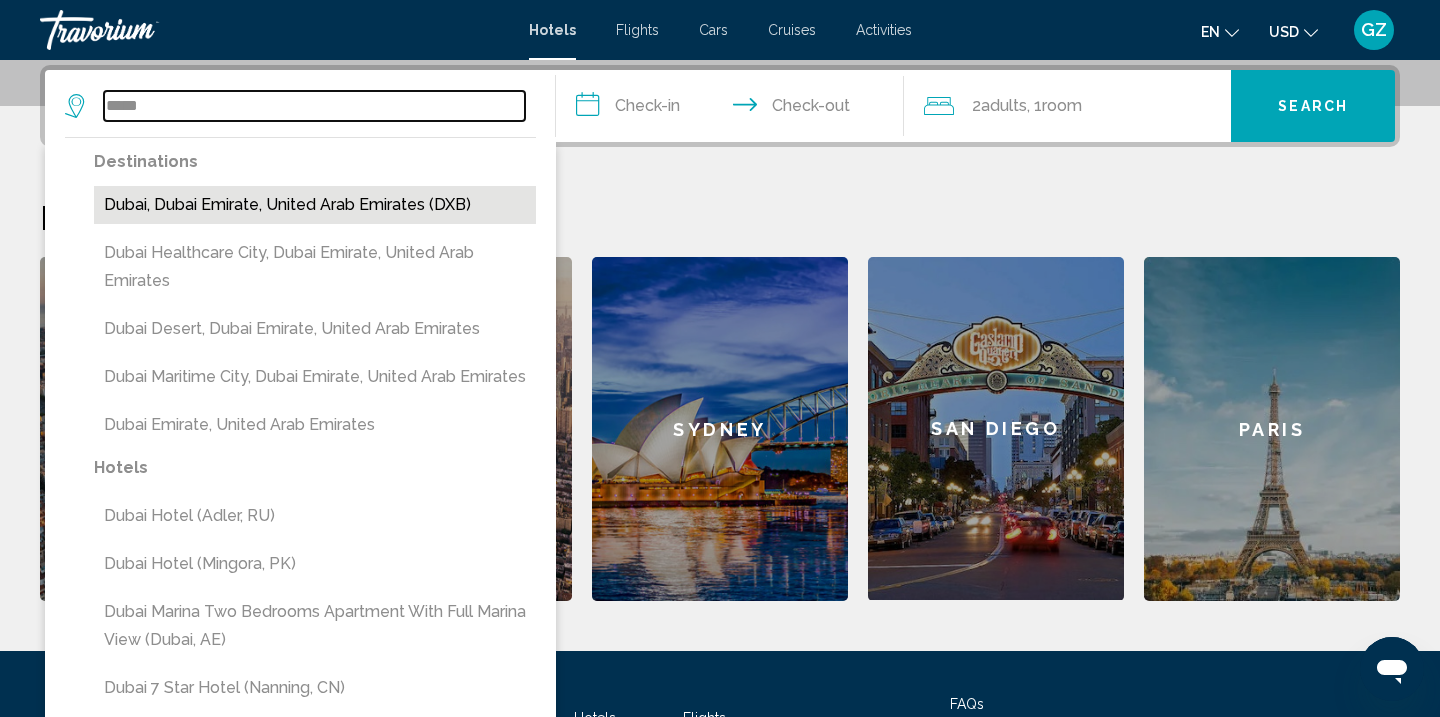 type on "**********" 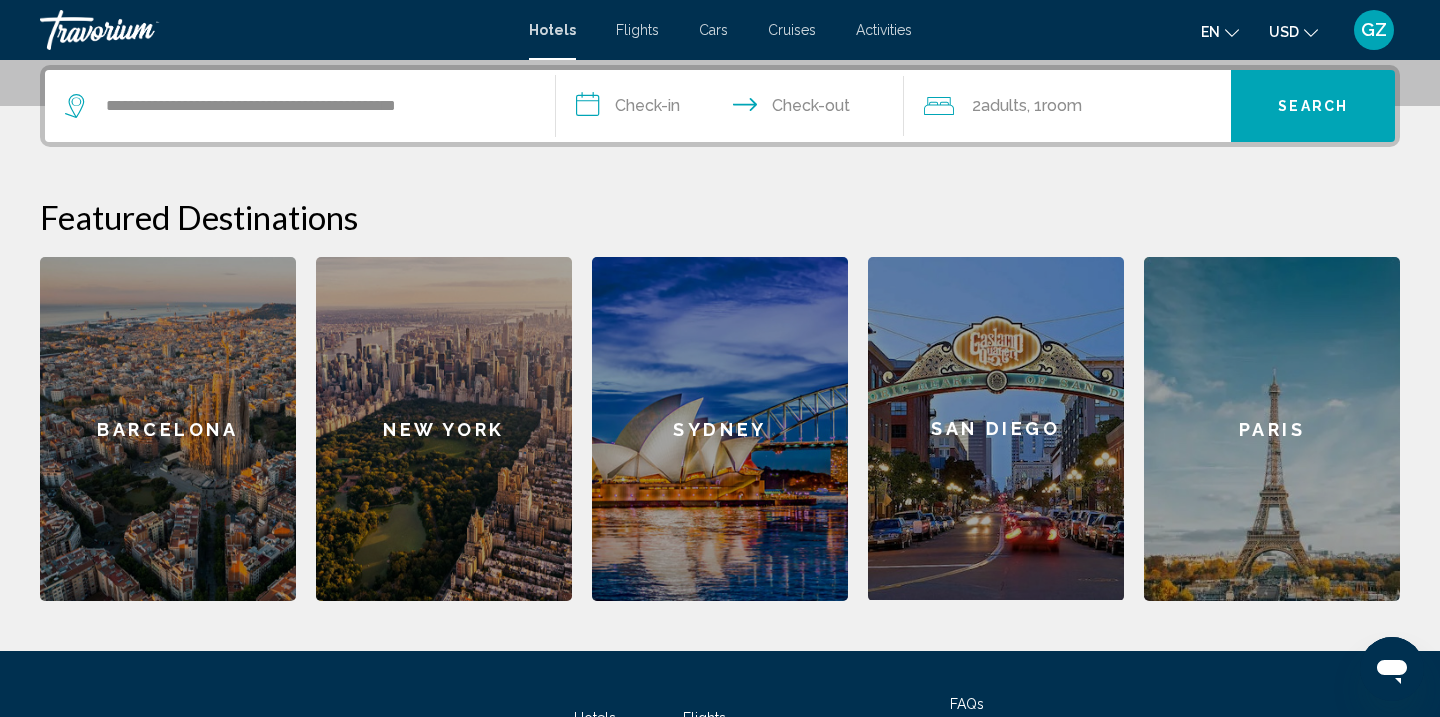 click on "**********" at bounding box center (734, 109) 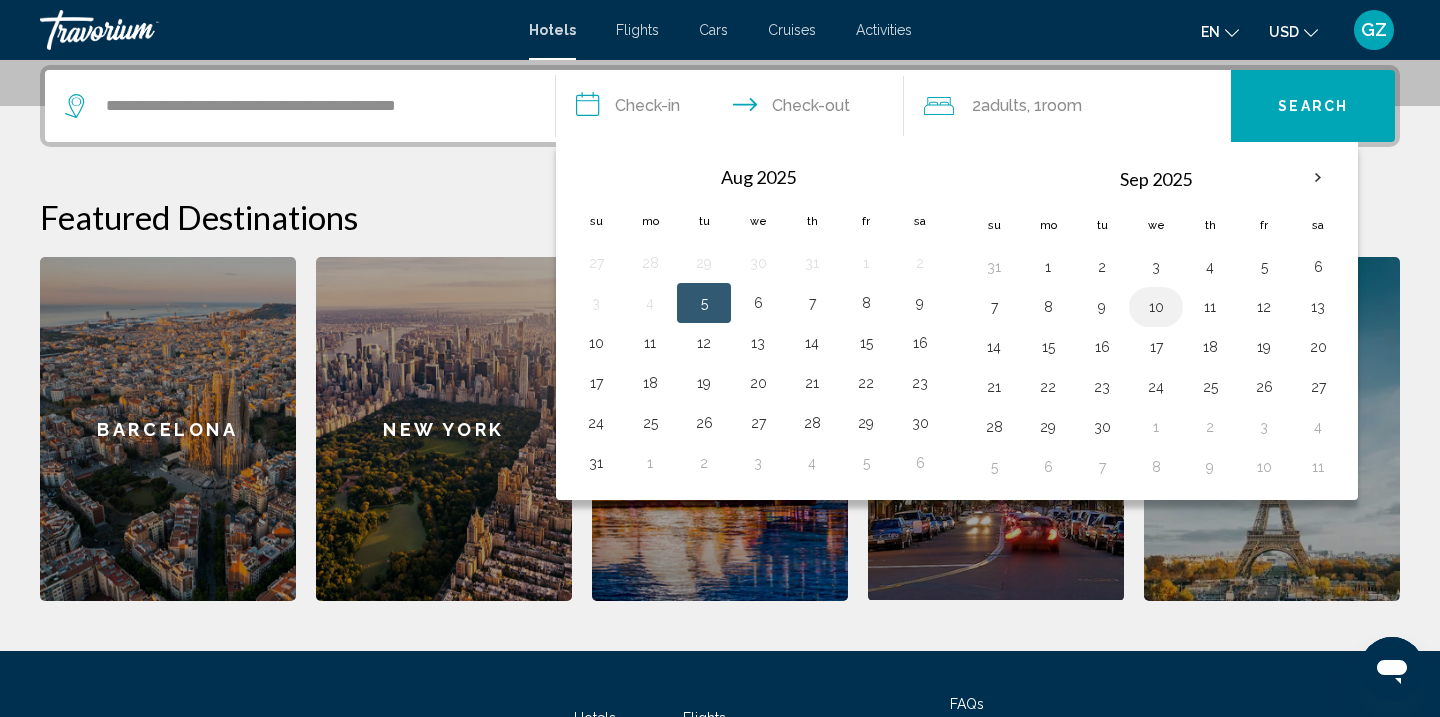 click on "10" at bounding box center (1156, 307) 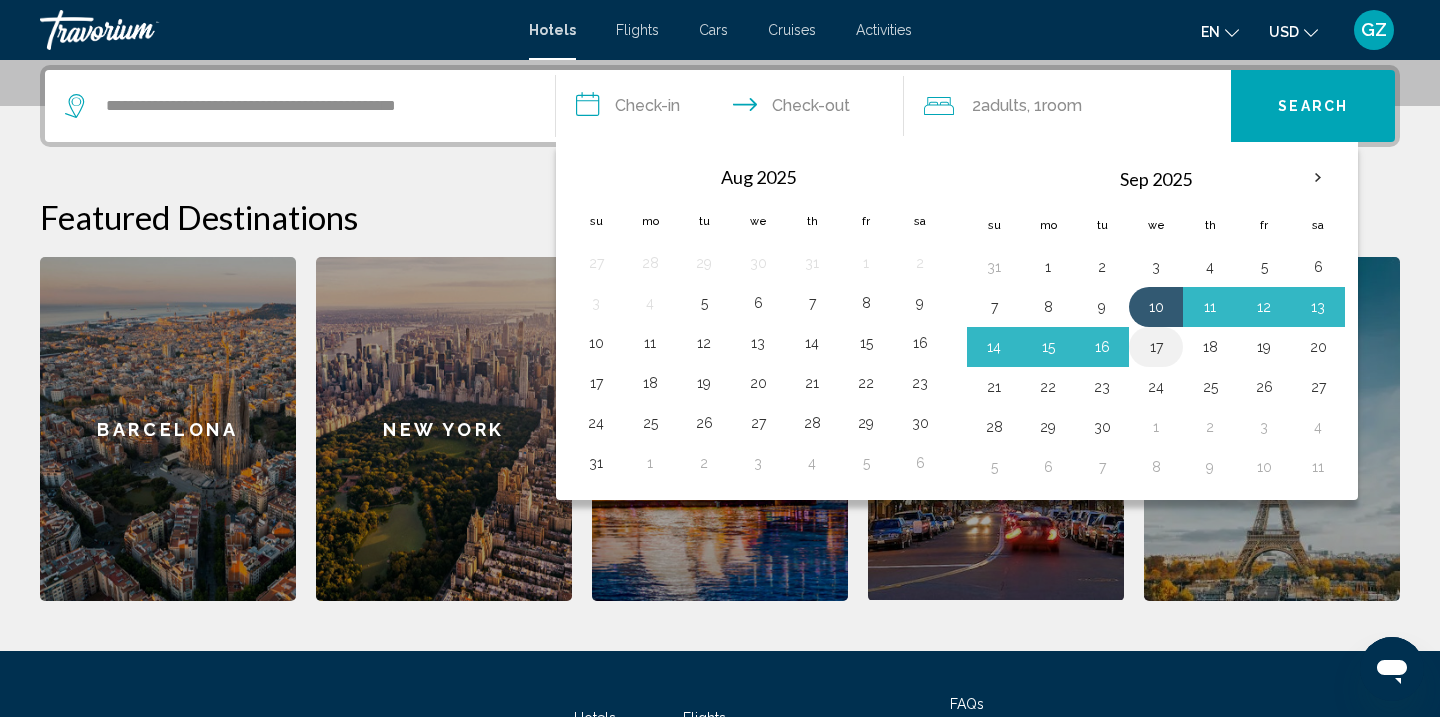 click on "17" at bounding box center [1156, 347] 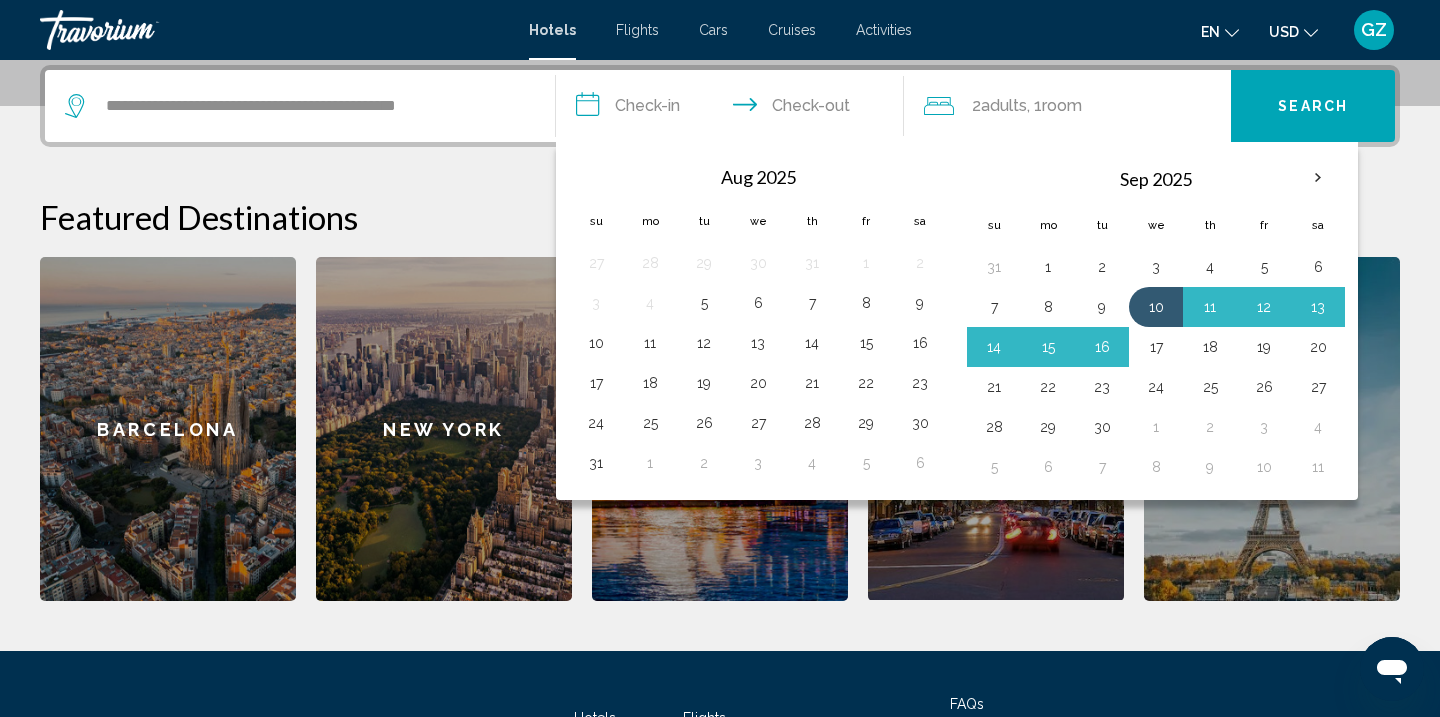 type on "**********" 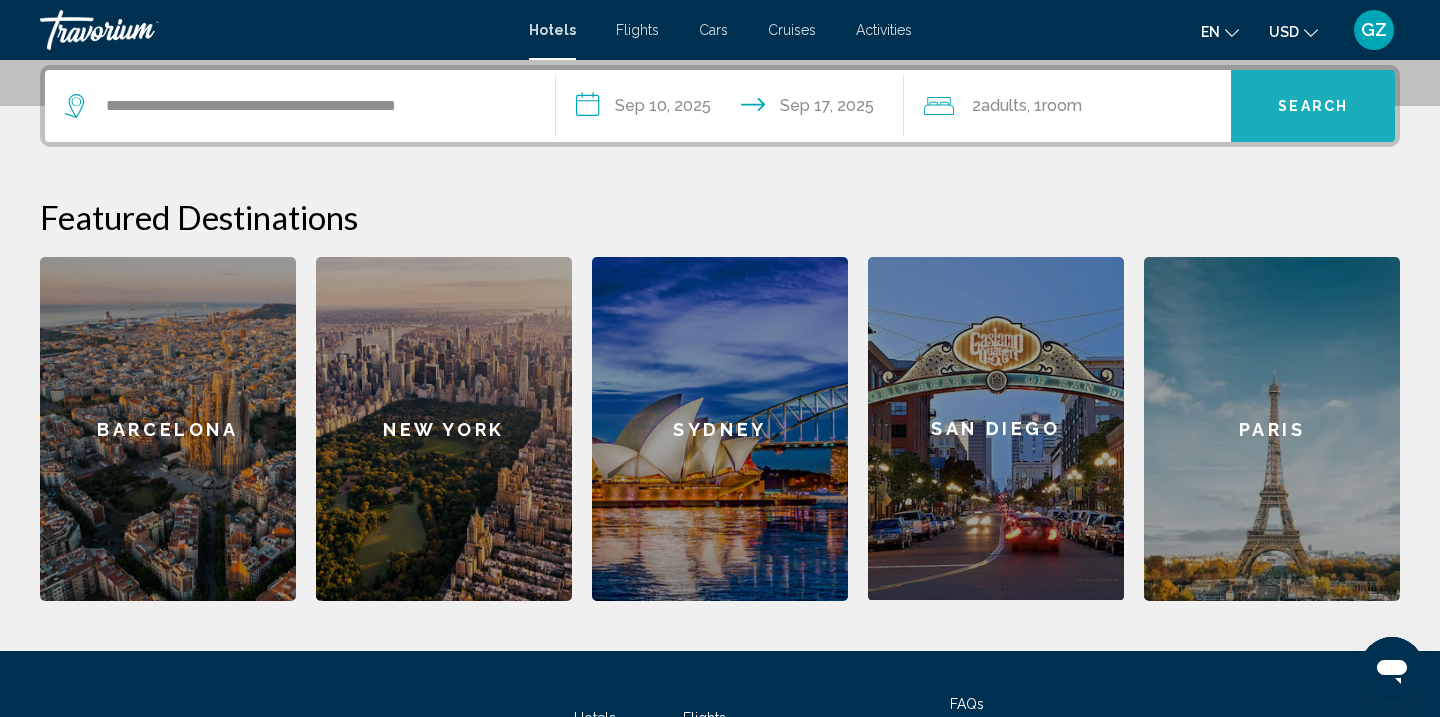 click on "Search" at bounding box center [1313, 107] 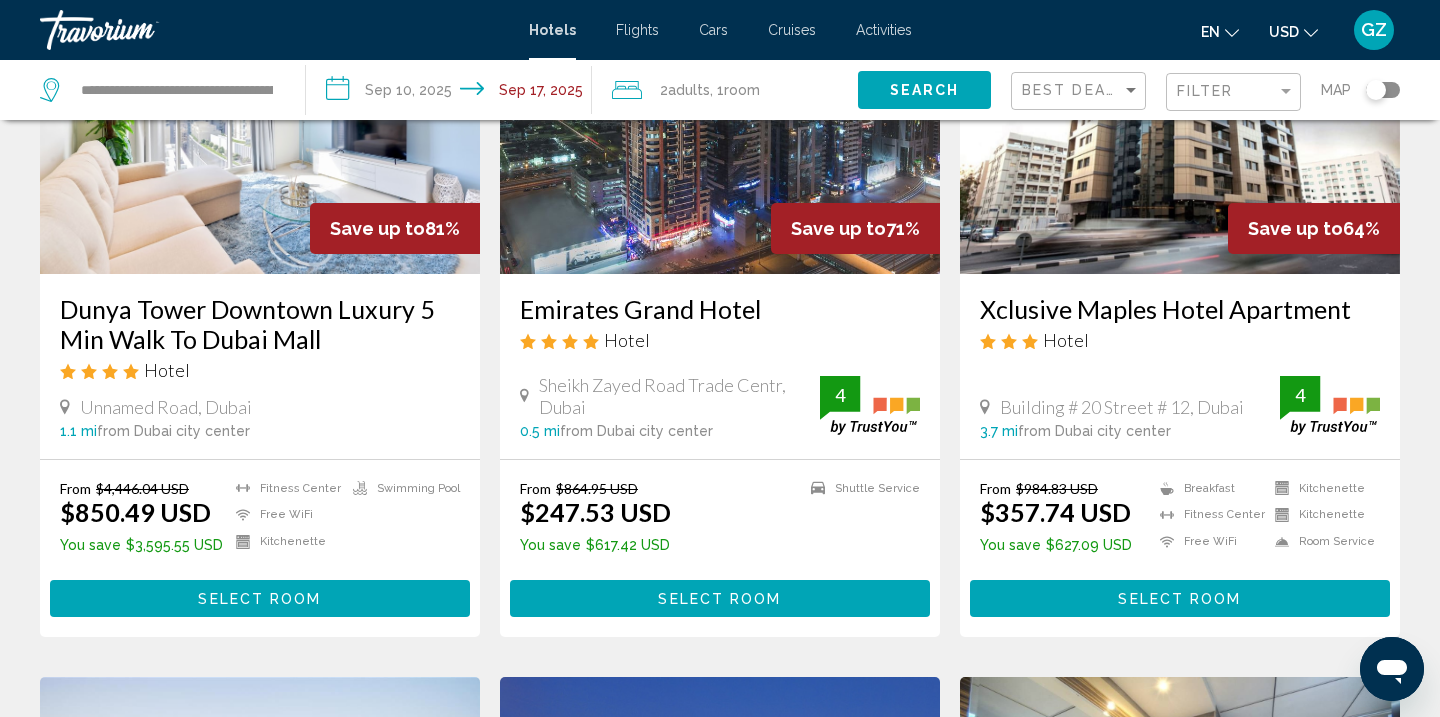 scroll, scrollTop: 227, scrollLeft: 0, axis: vertical 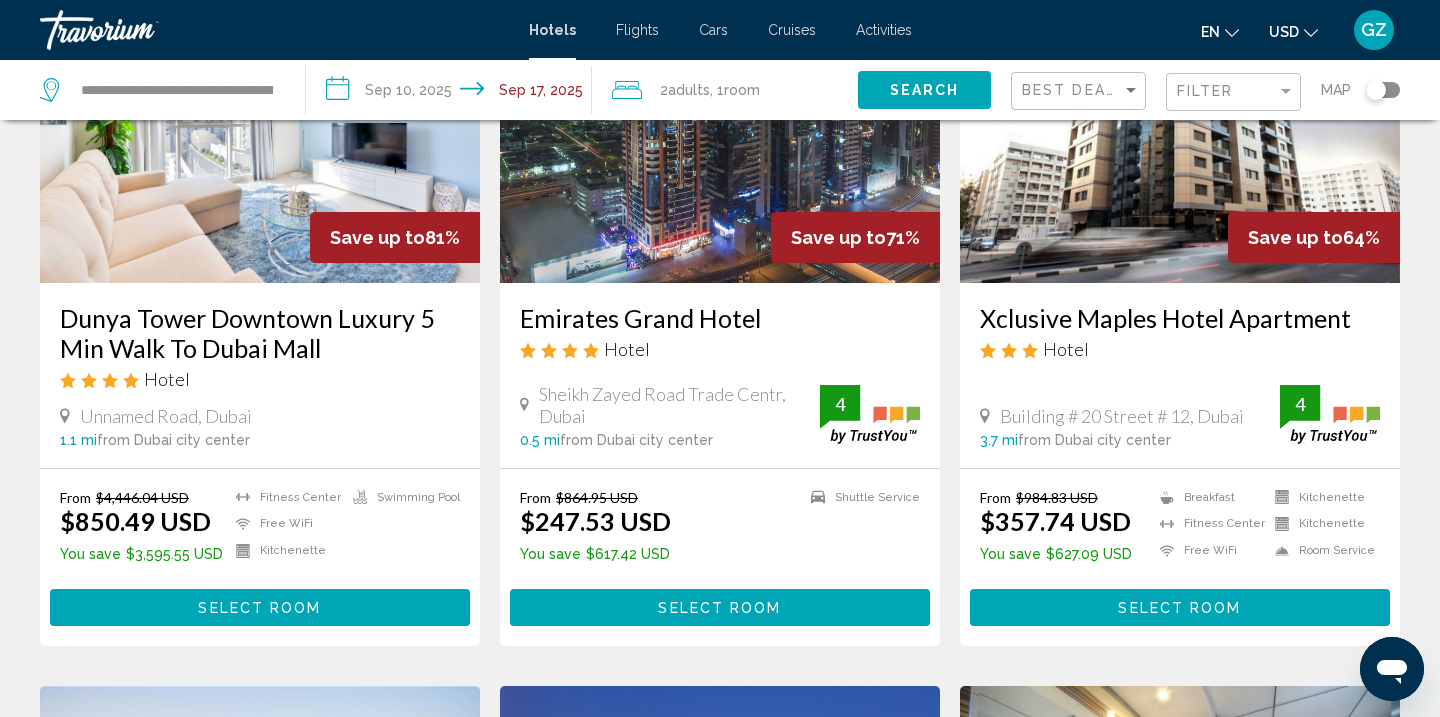 click on "Select Room" at bounding box center [1179, 608] 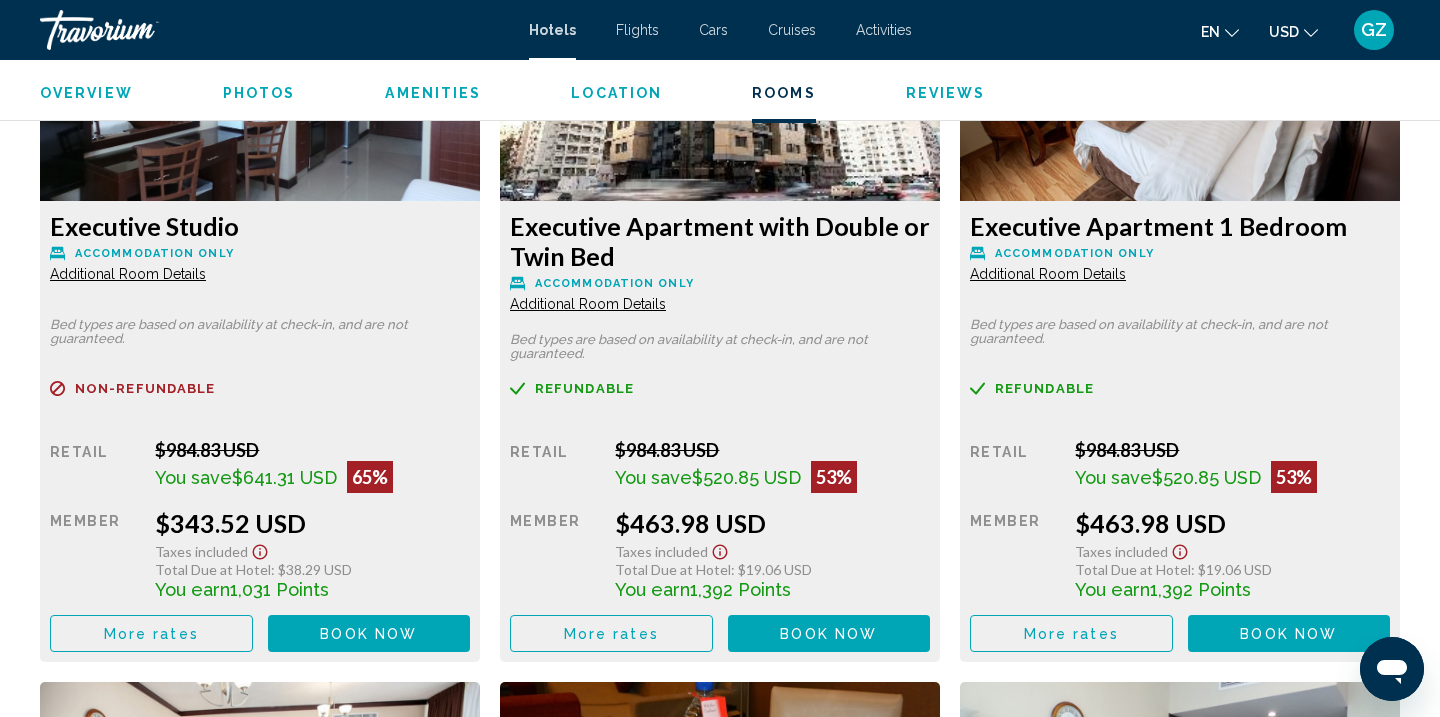 scroll, scrollTop: 2886, scrollLeft: 0, axis: vertical 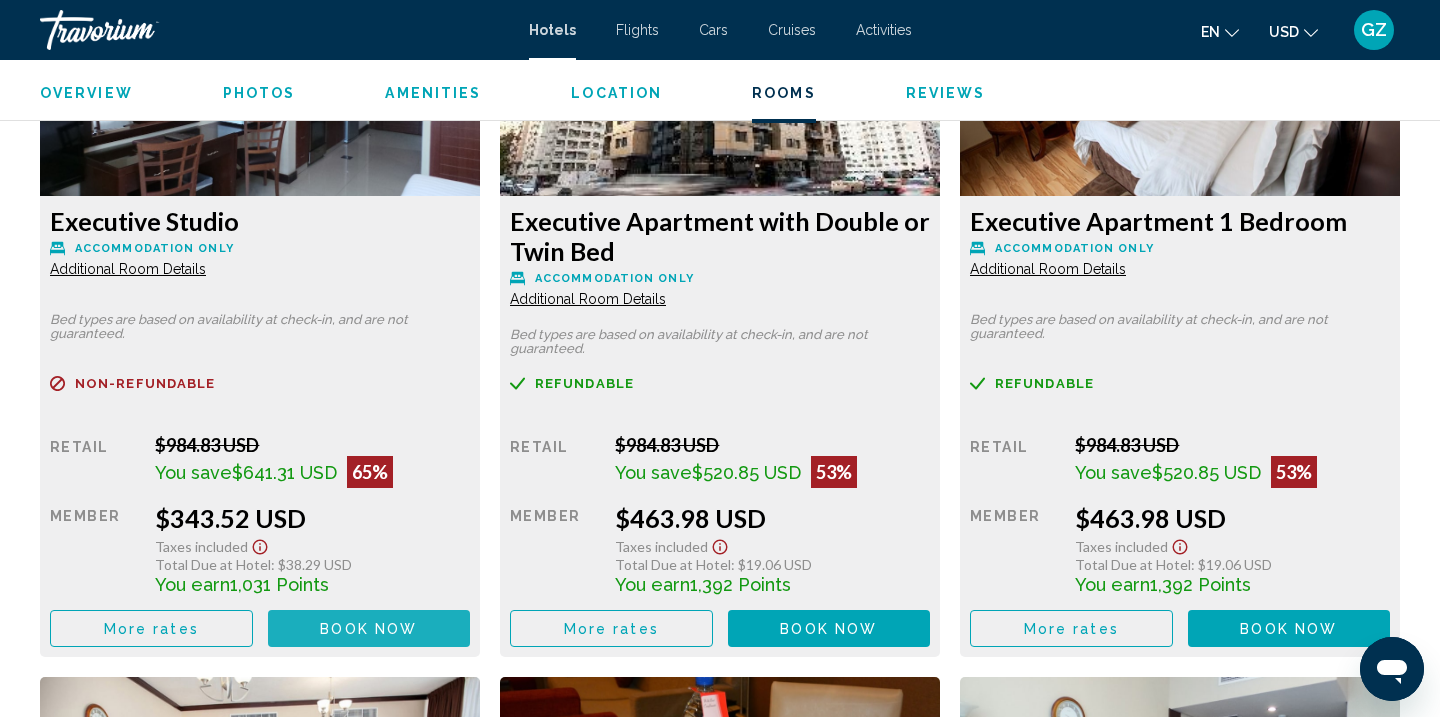 click on "Book now" at bounding box center (368, 629) 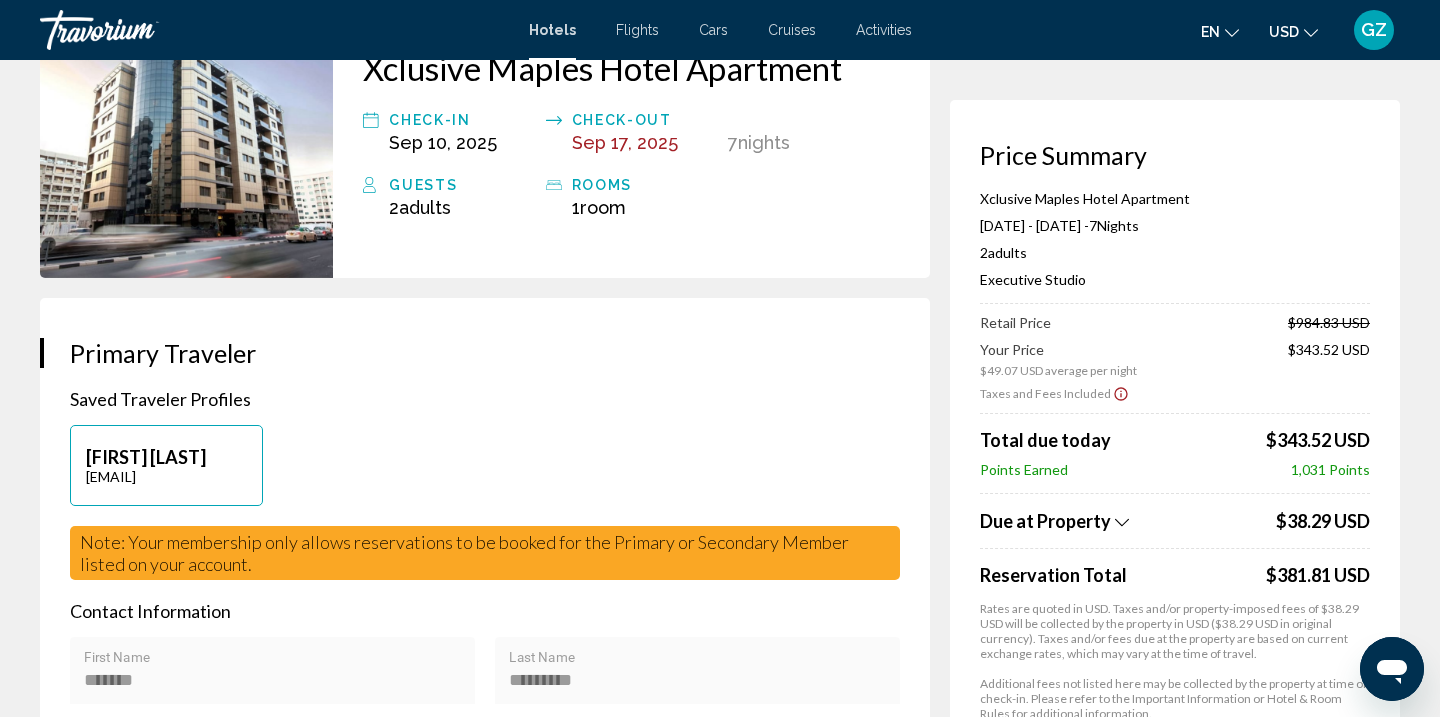 scroll, scrollTop: 0, scrollLeft: 0, axis: both 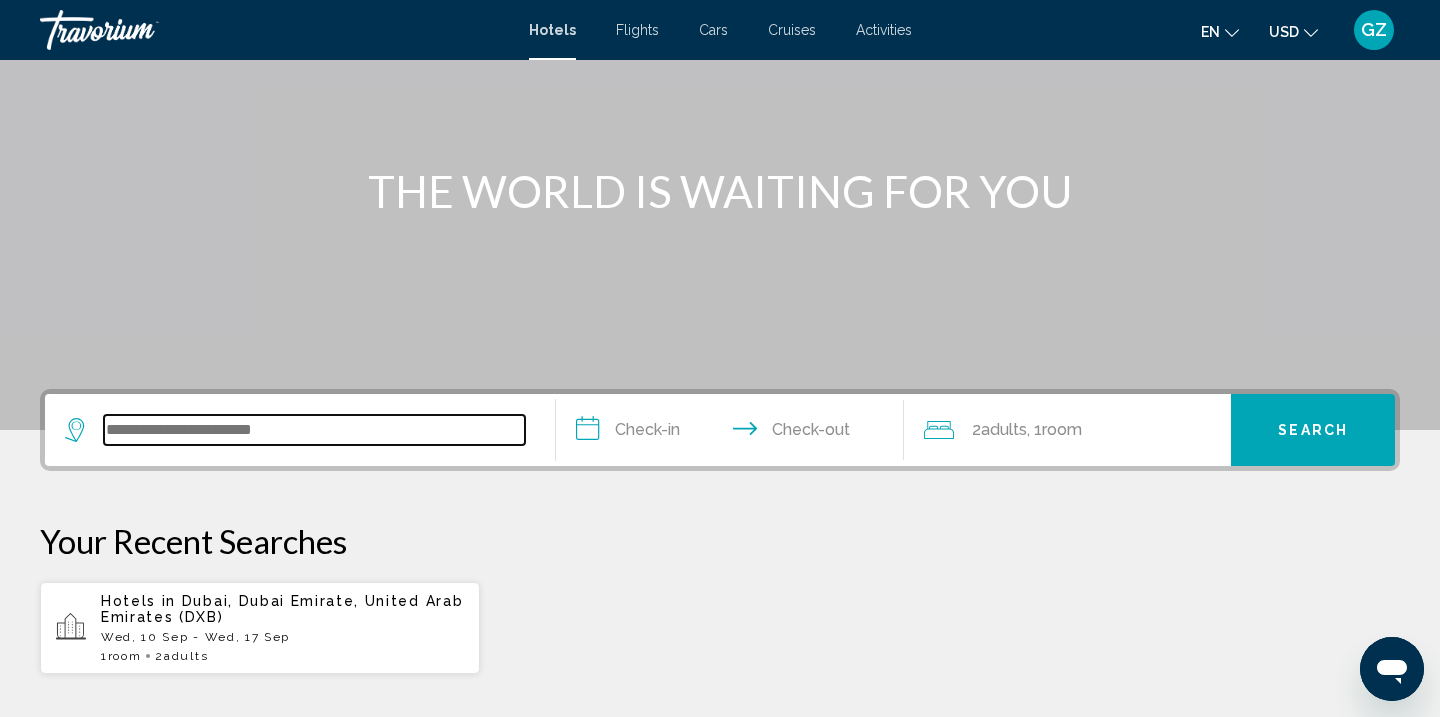click at bounding box center [314, 430] 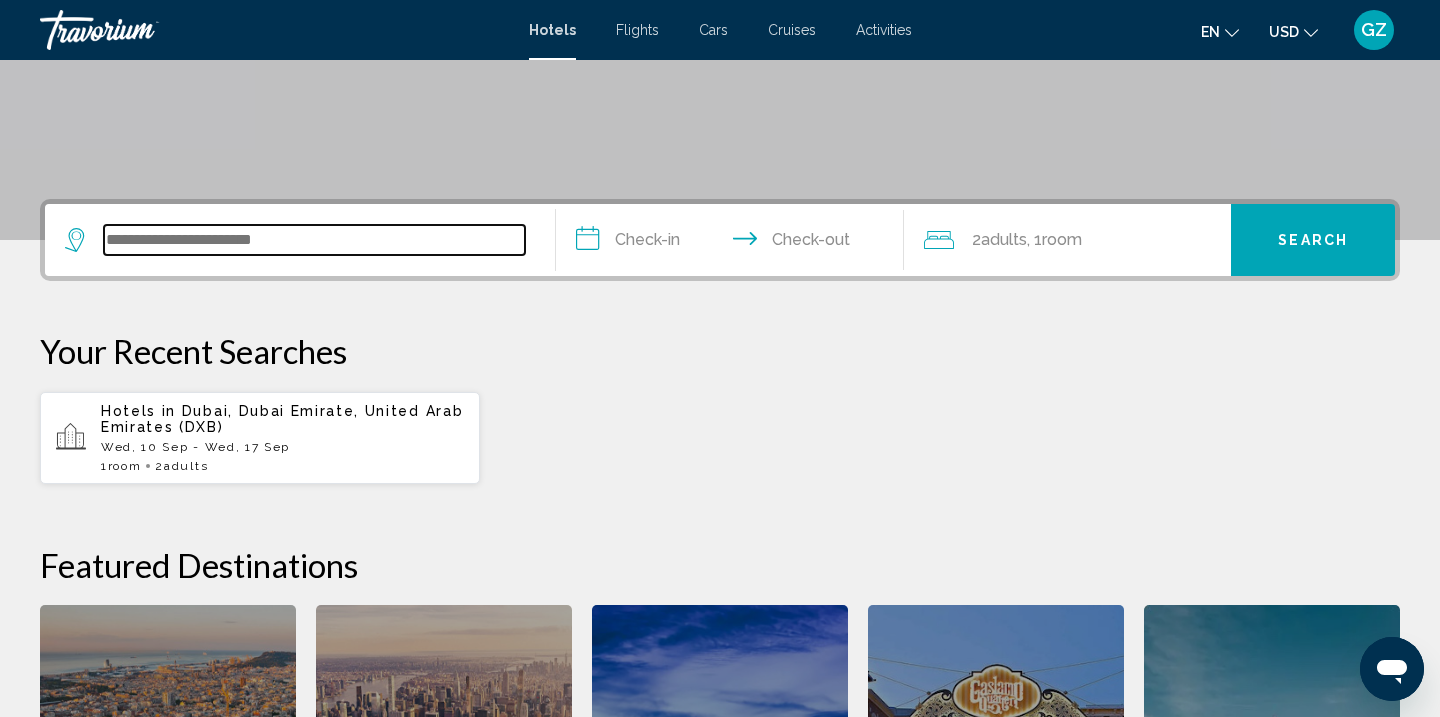 scroll, scrollTop: 494, scrollLeft: 0, axis: vertical 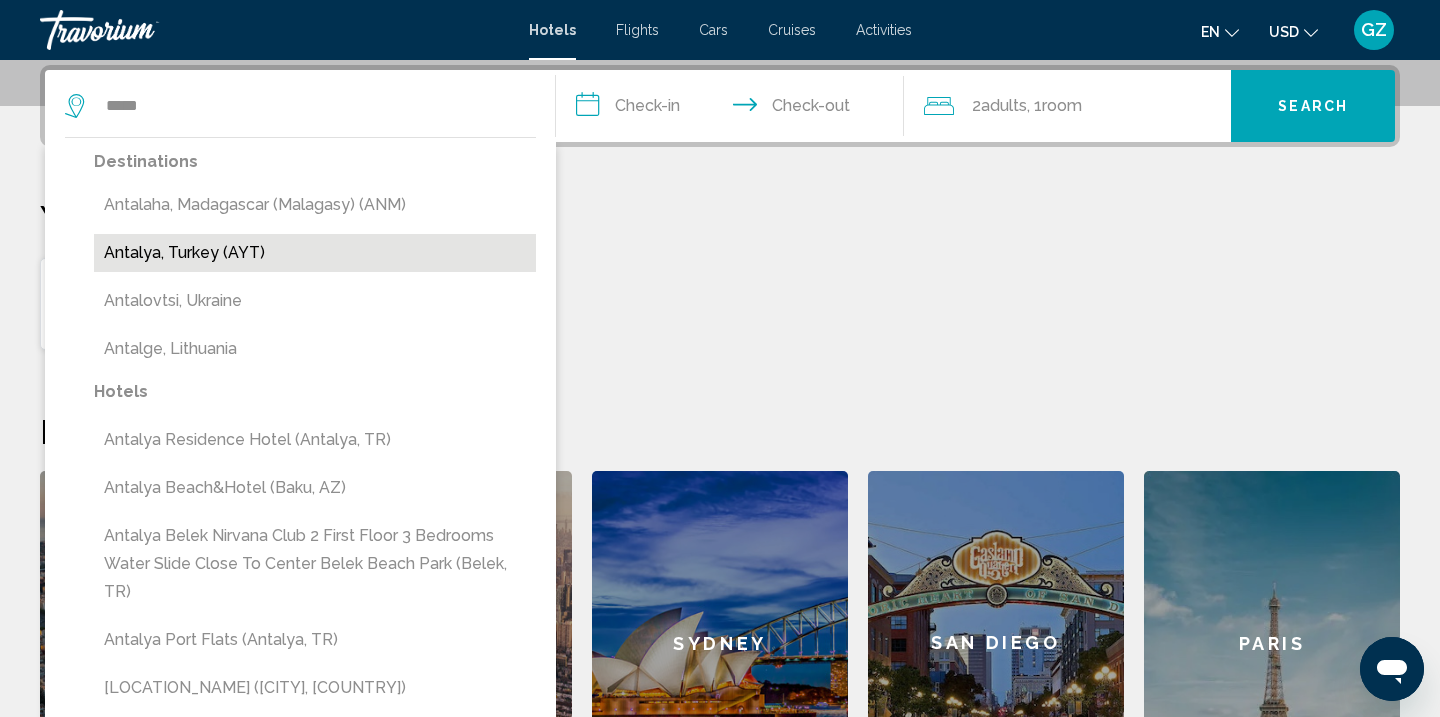 click on "Antalya, Turkey (AYT)" at bounding box center [315, 253] 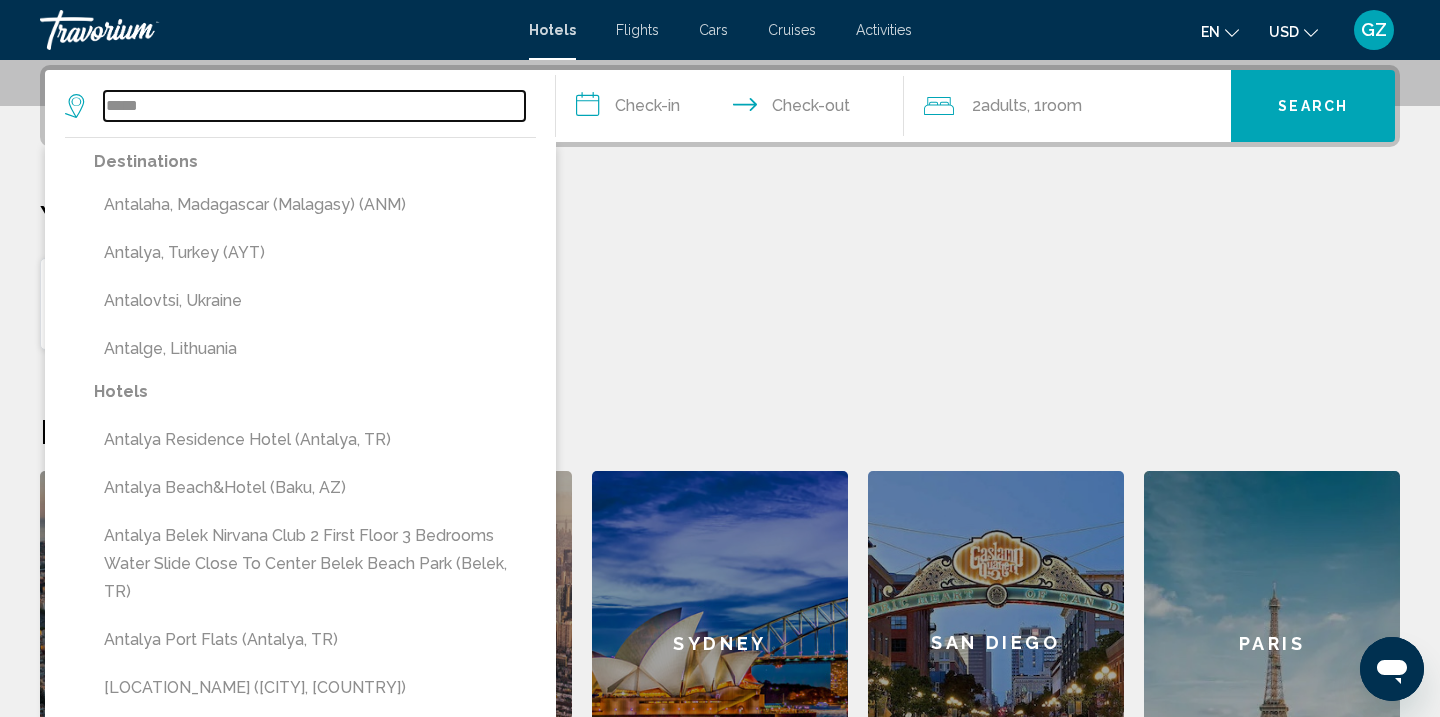 type on "**********" 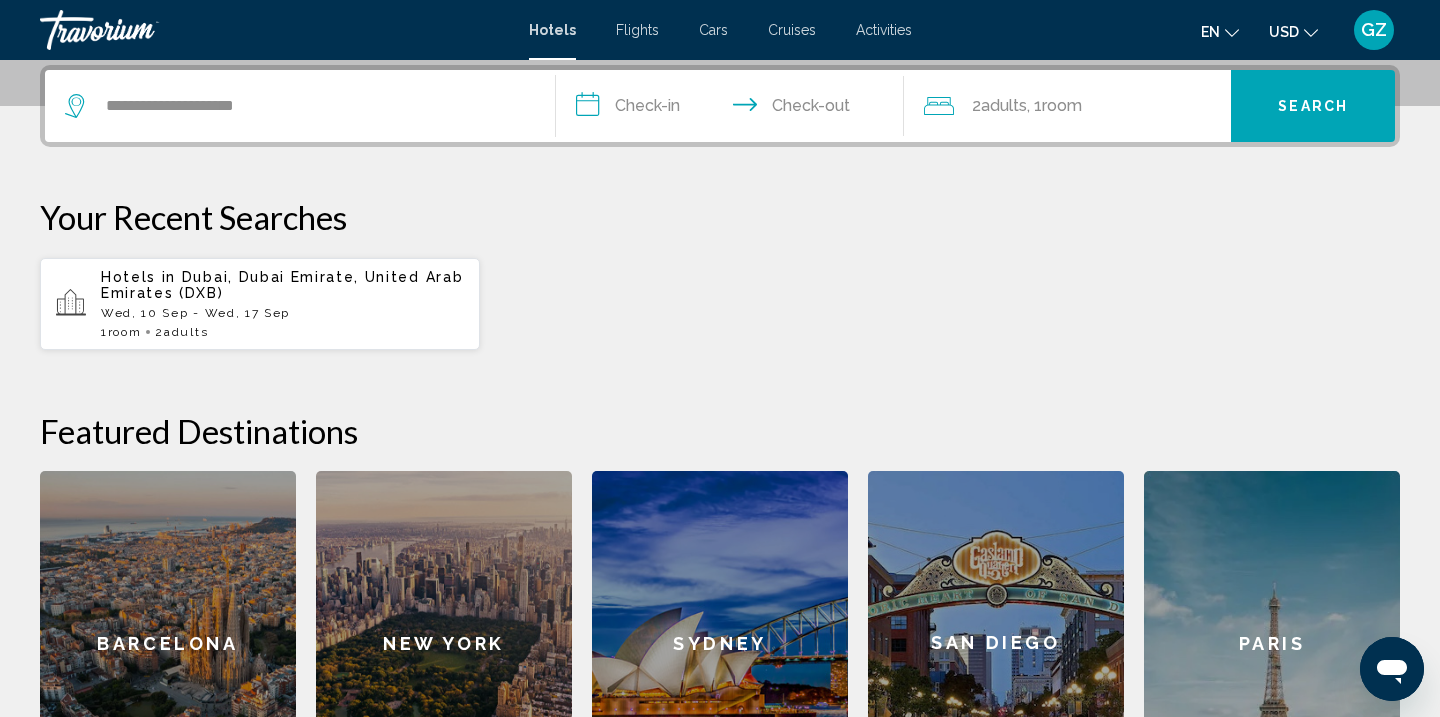 click on "**********" at bounding box center (734, 109) 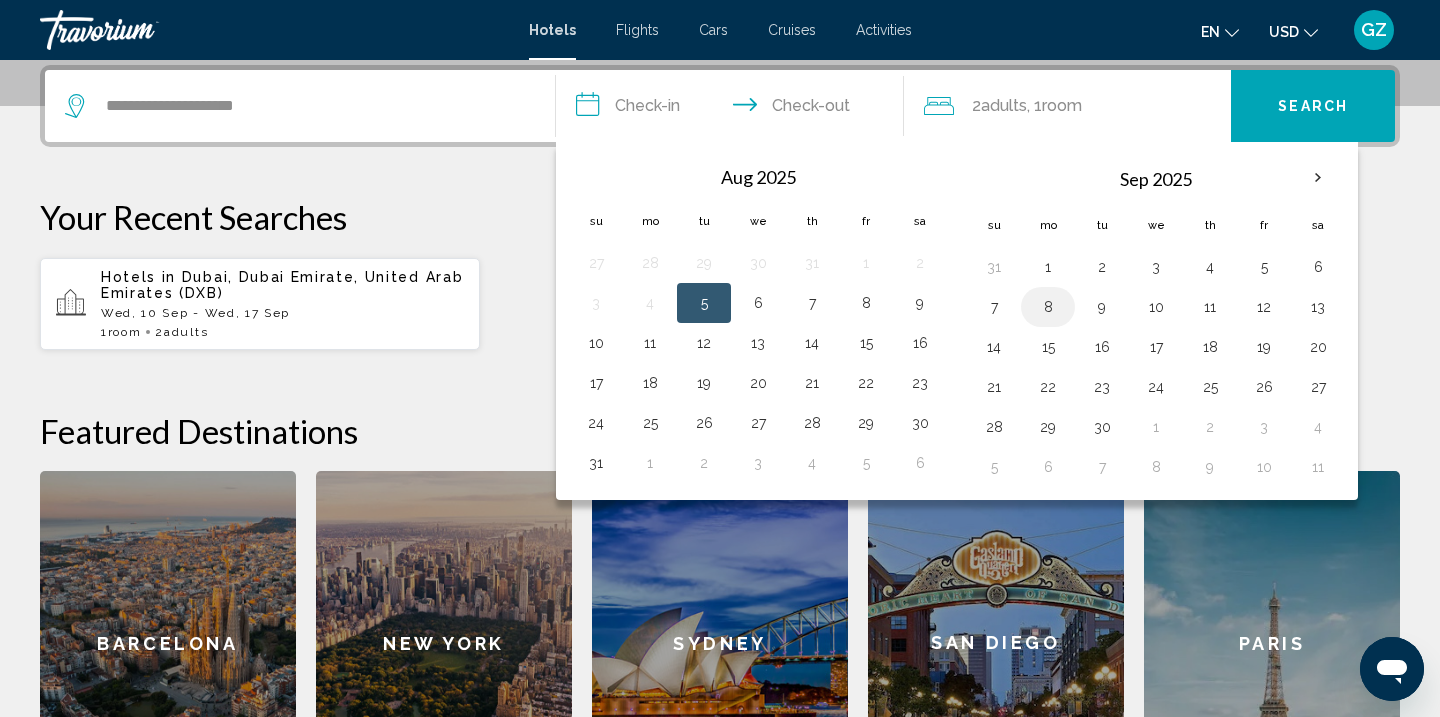 click on "8" at bounding box center [1048, 307] 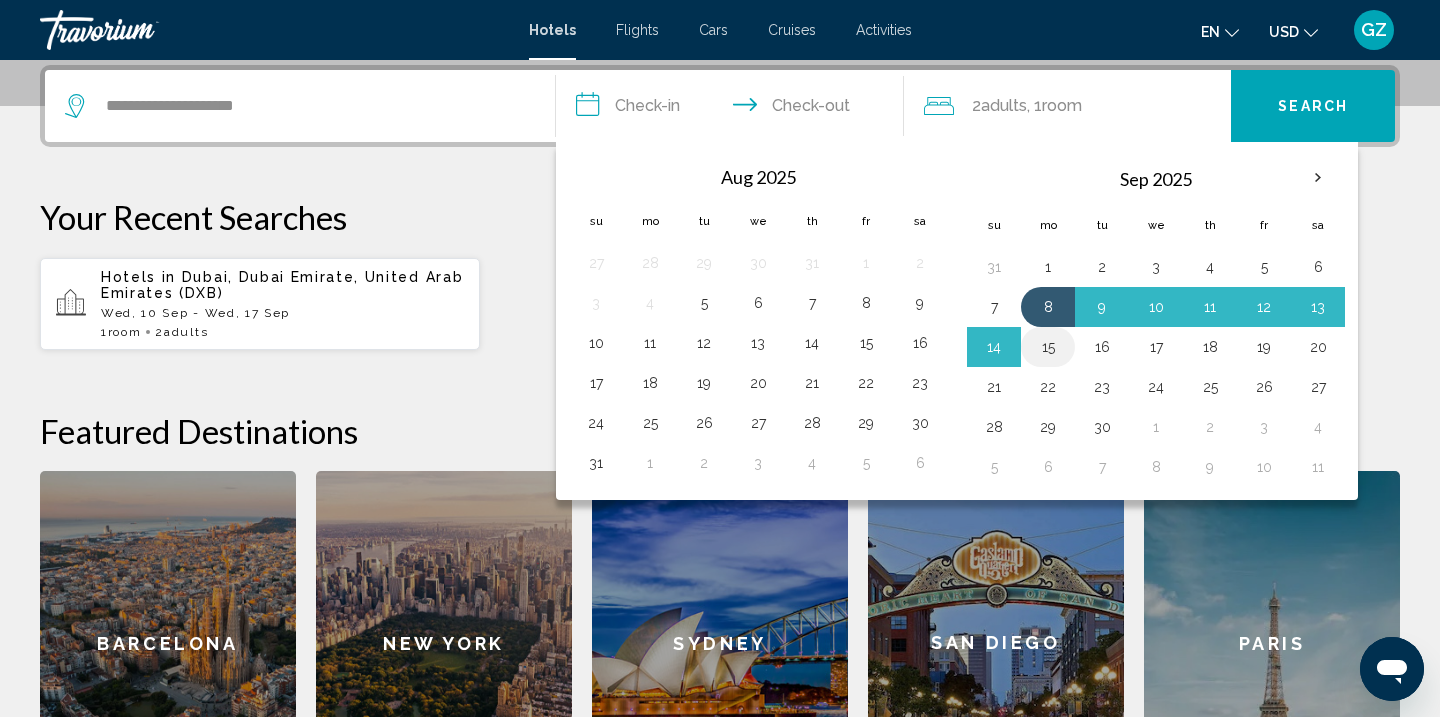 click on "15" at bounding box center (1048, 347) 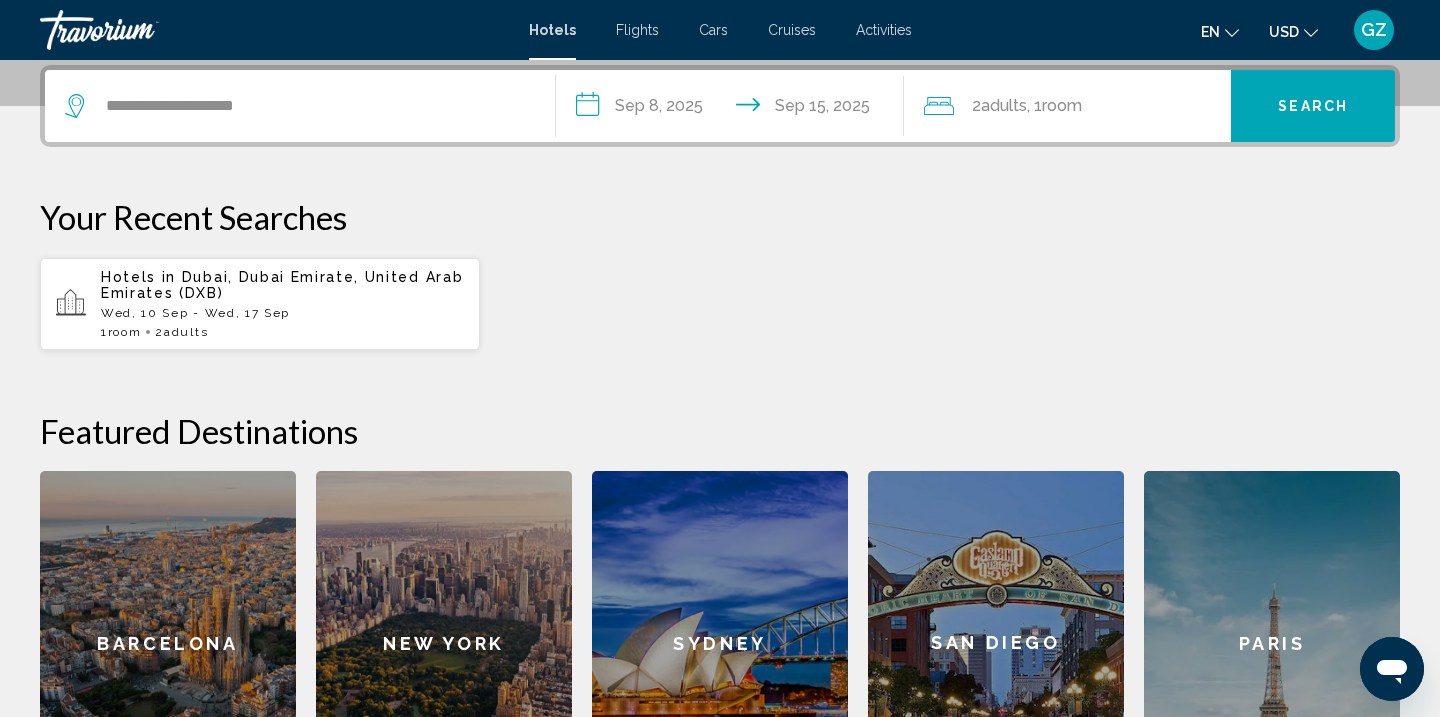 click on ", 1  Room rooms" 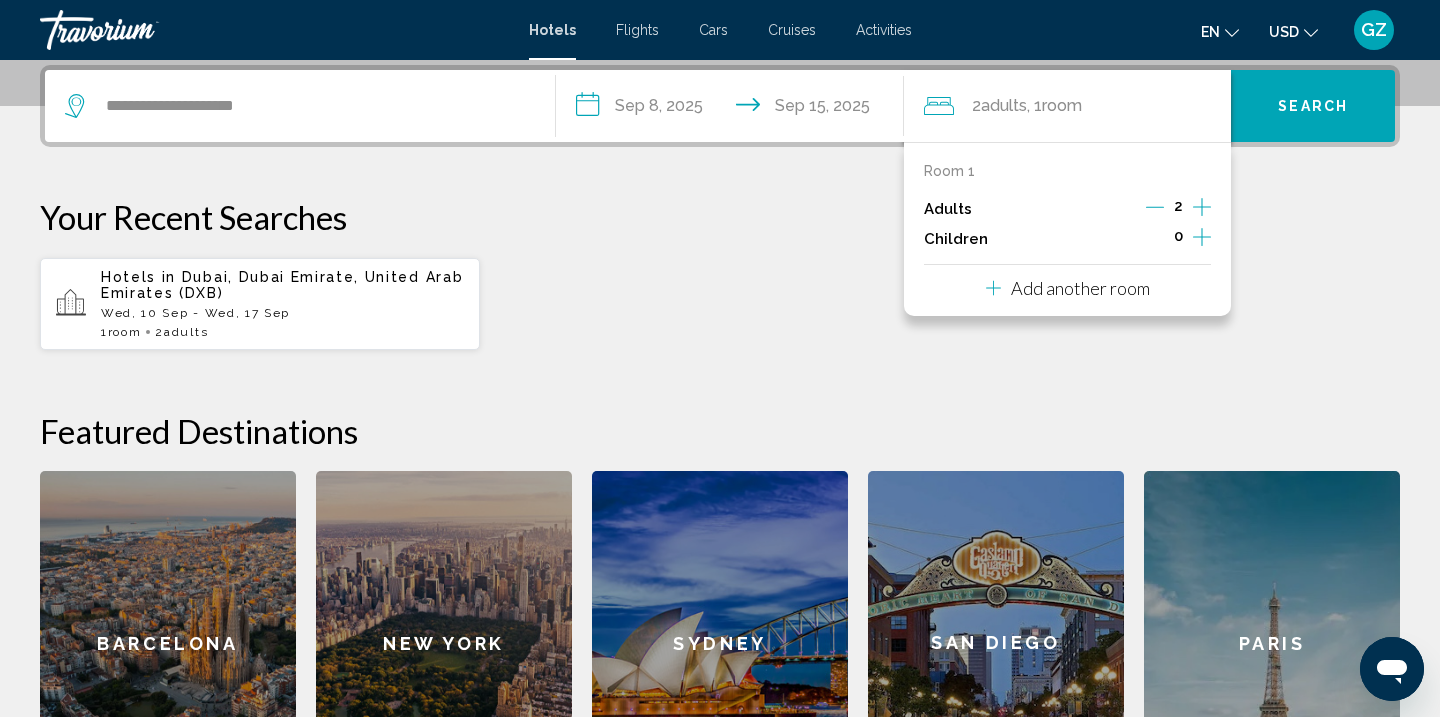click on "Add another room" at bounding box center [1080, 288] 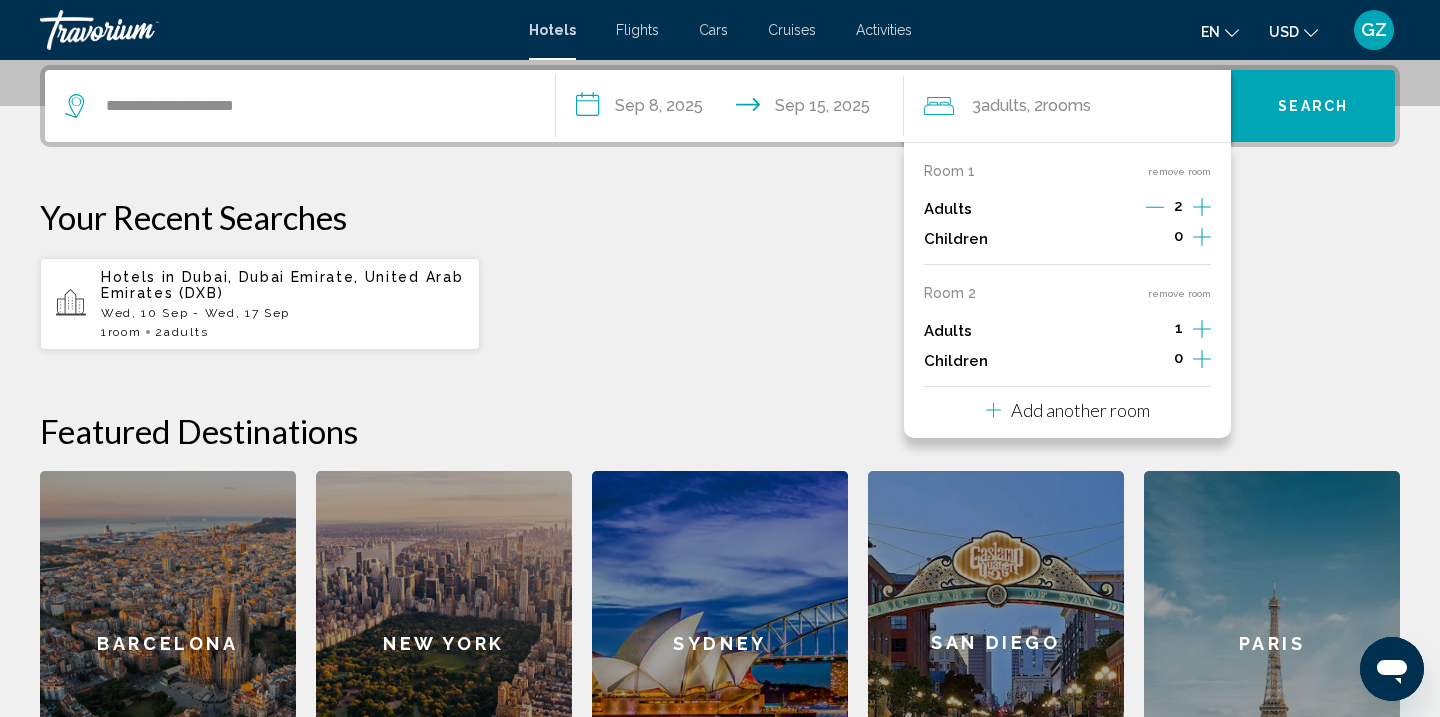 click 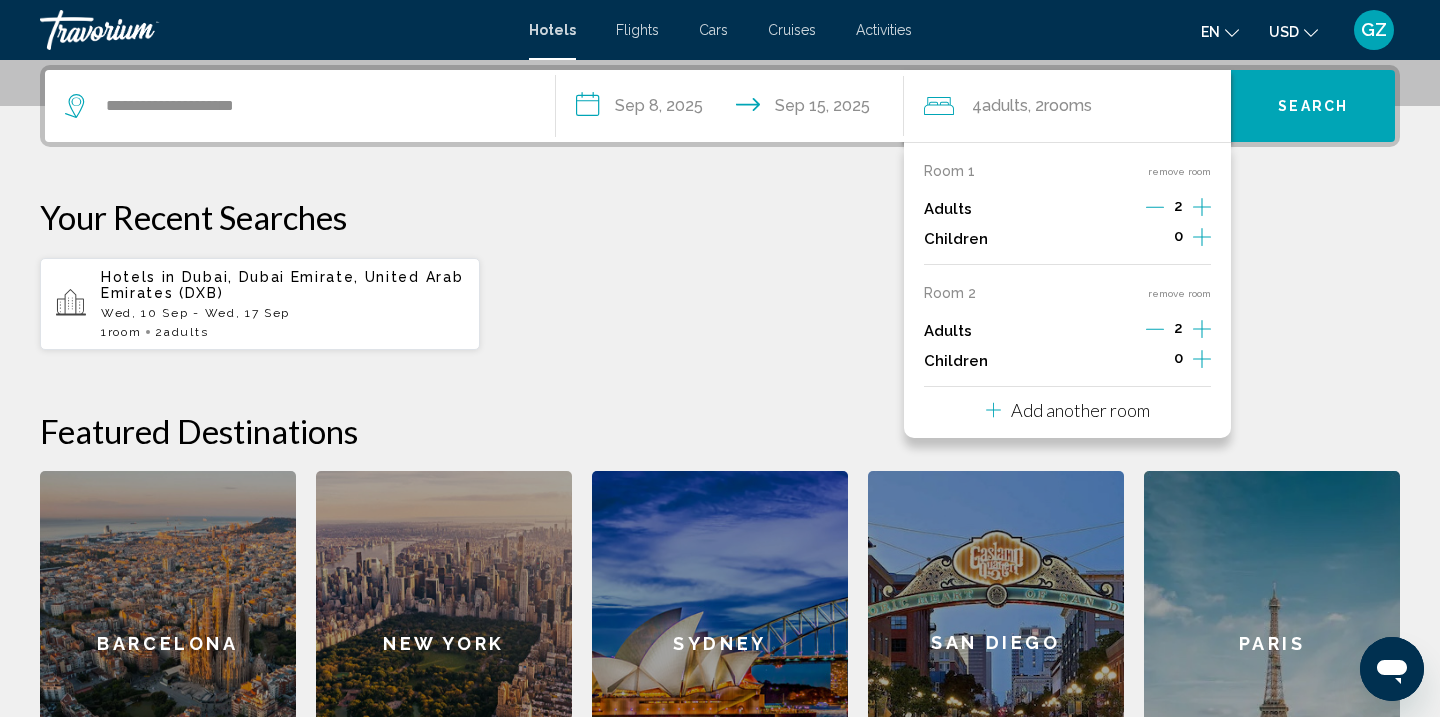 click on "Add another room" at bounding box center [1080, 410] 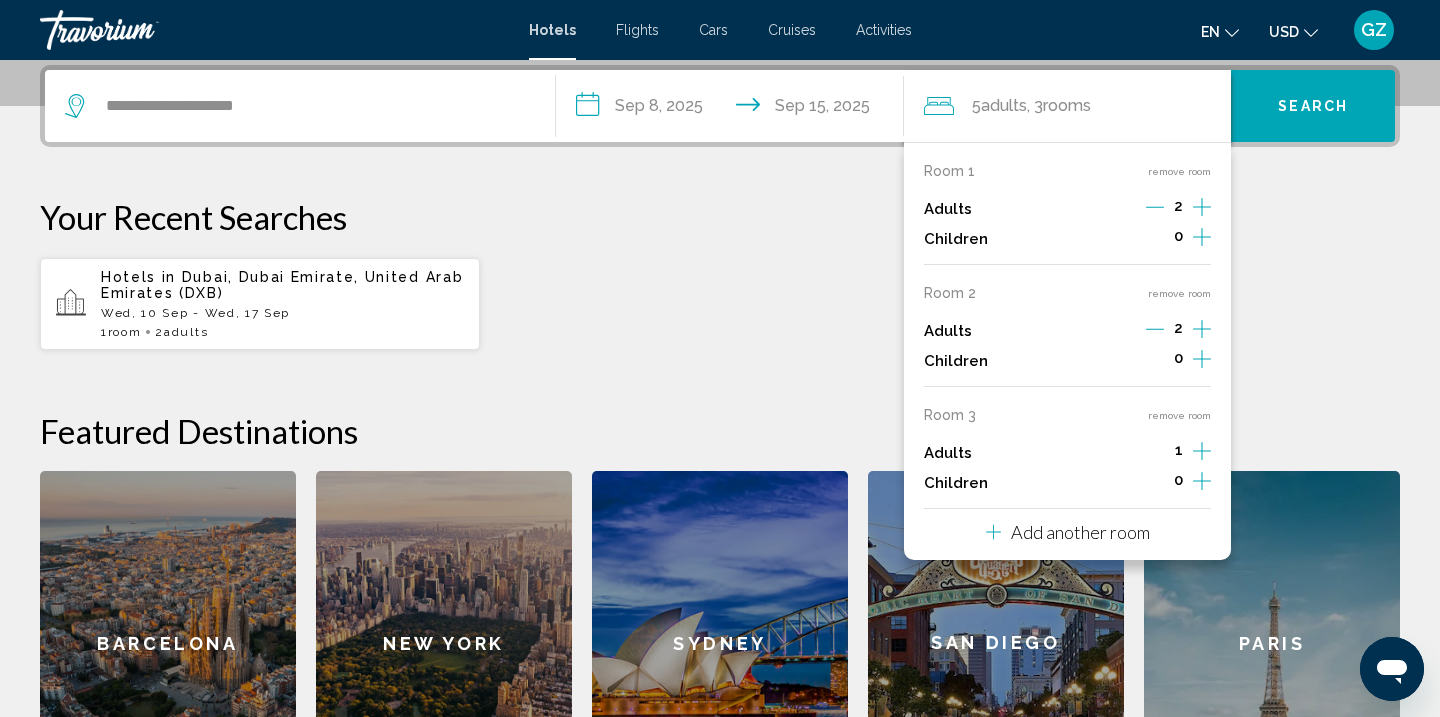 click 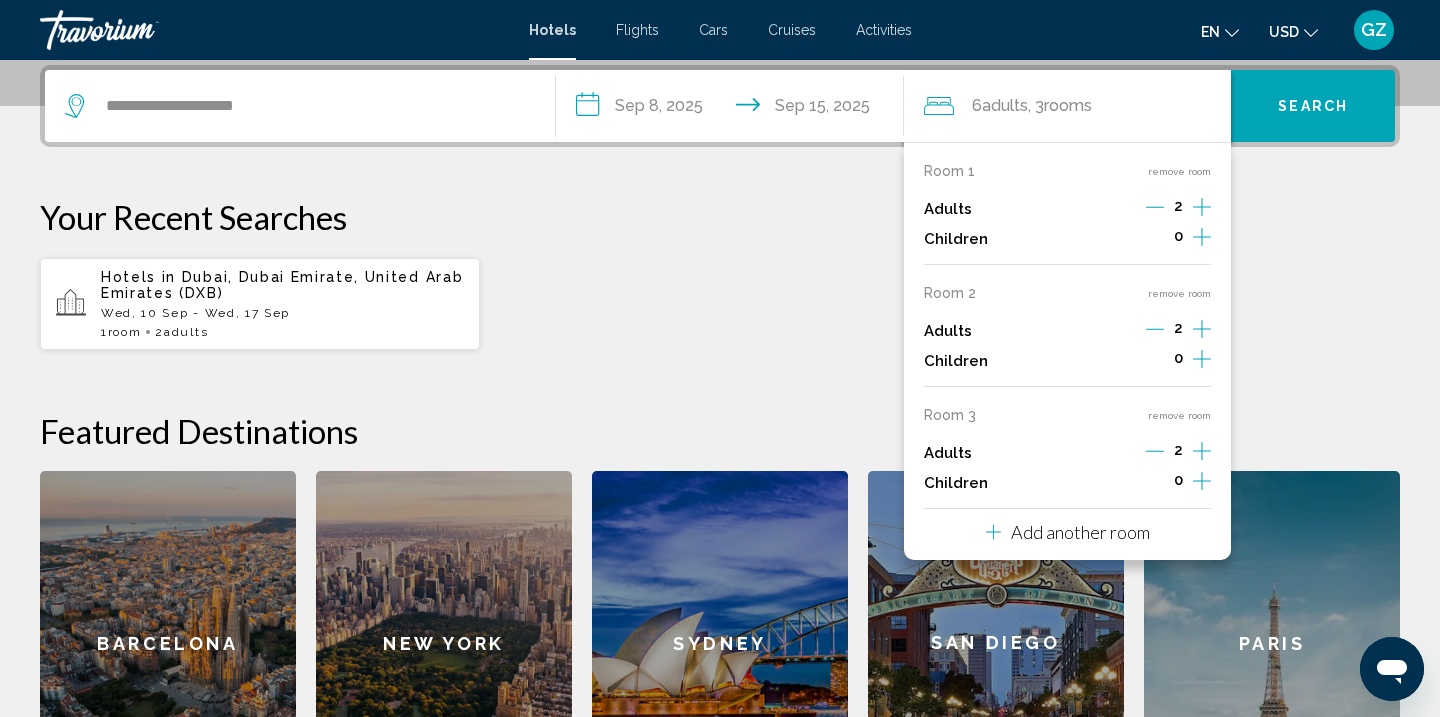 click on "Add another room" at bounding box center [1080, 532] 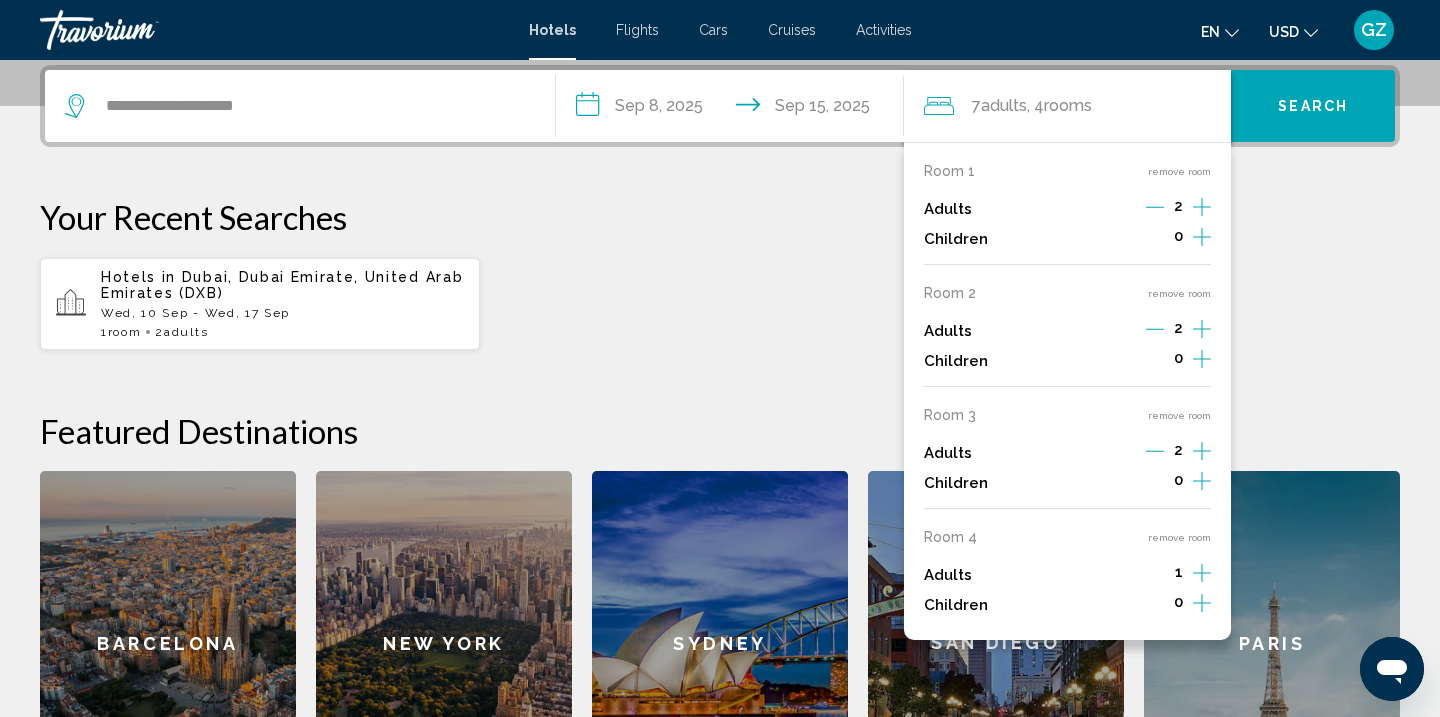 click 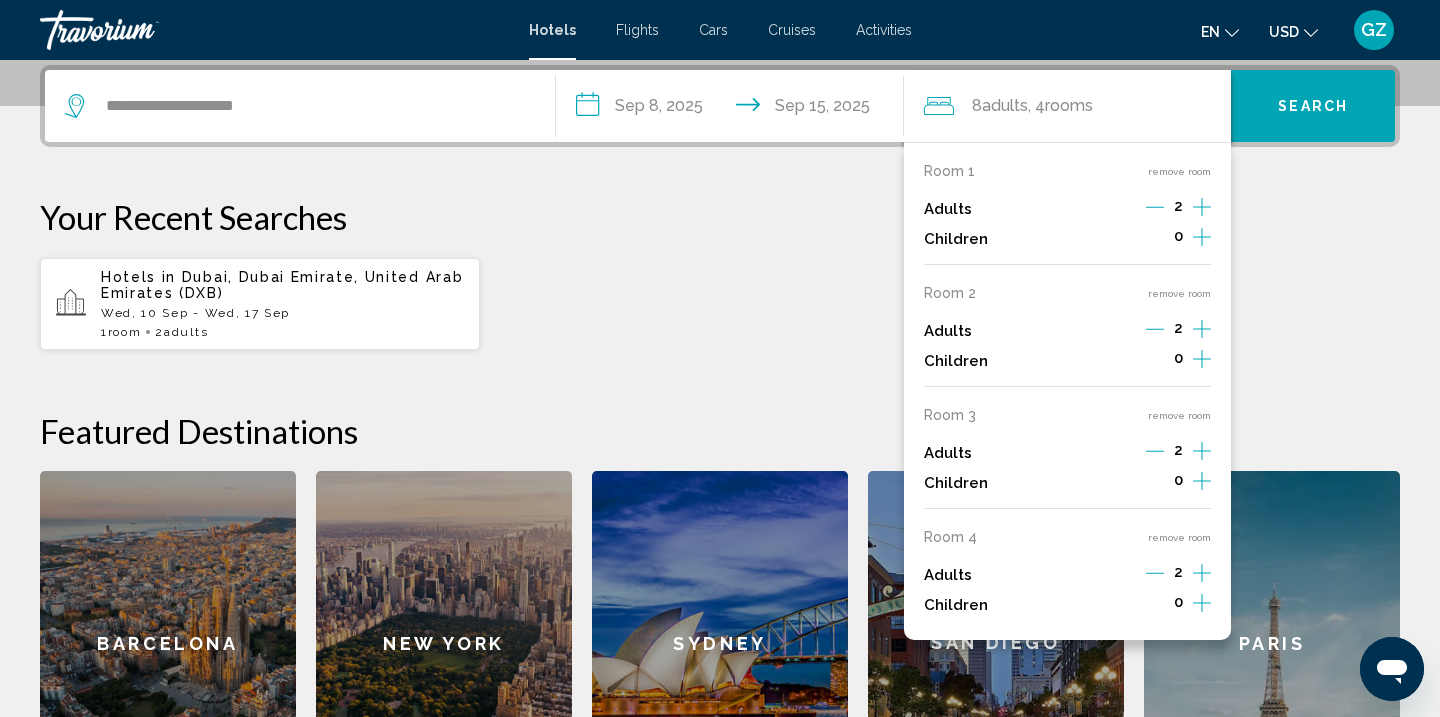 click 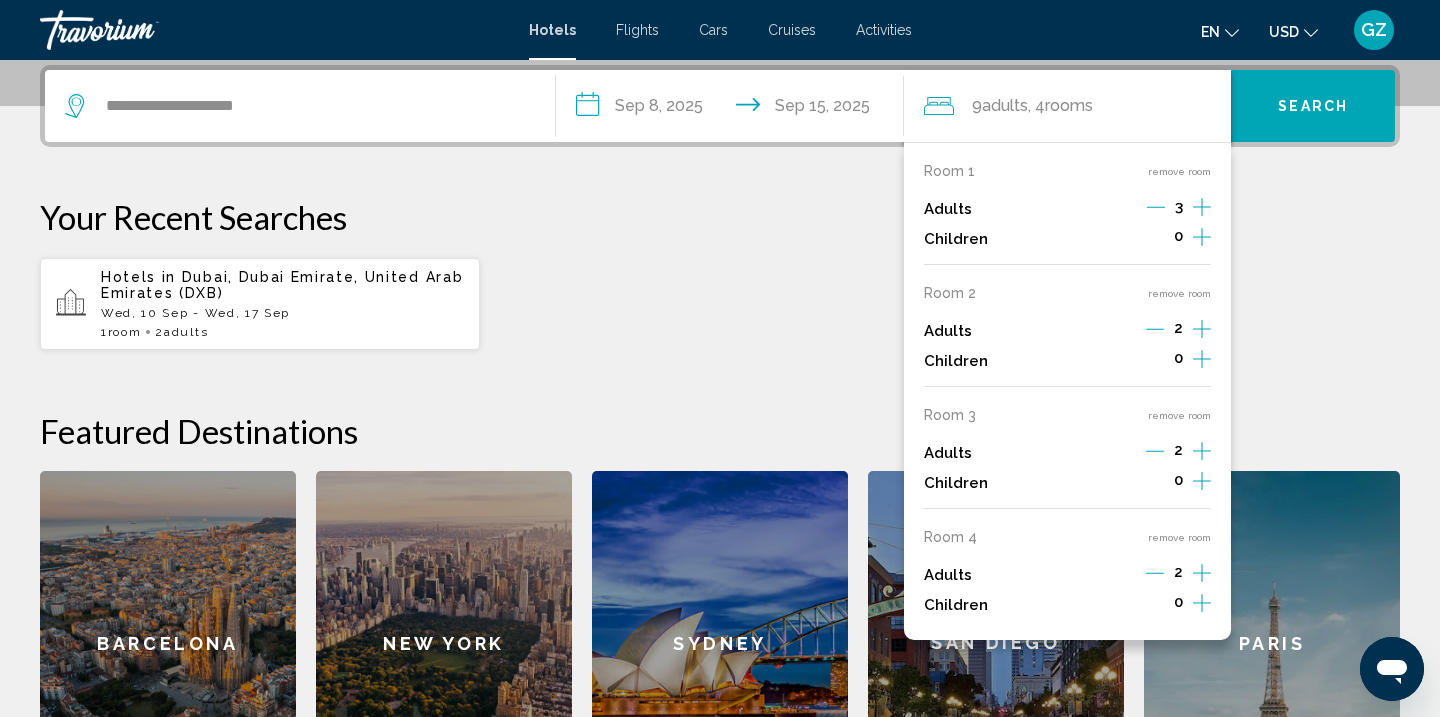 click 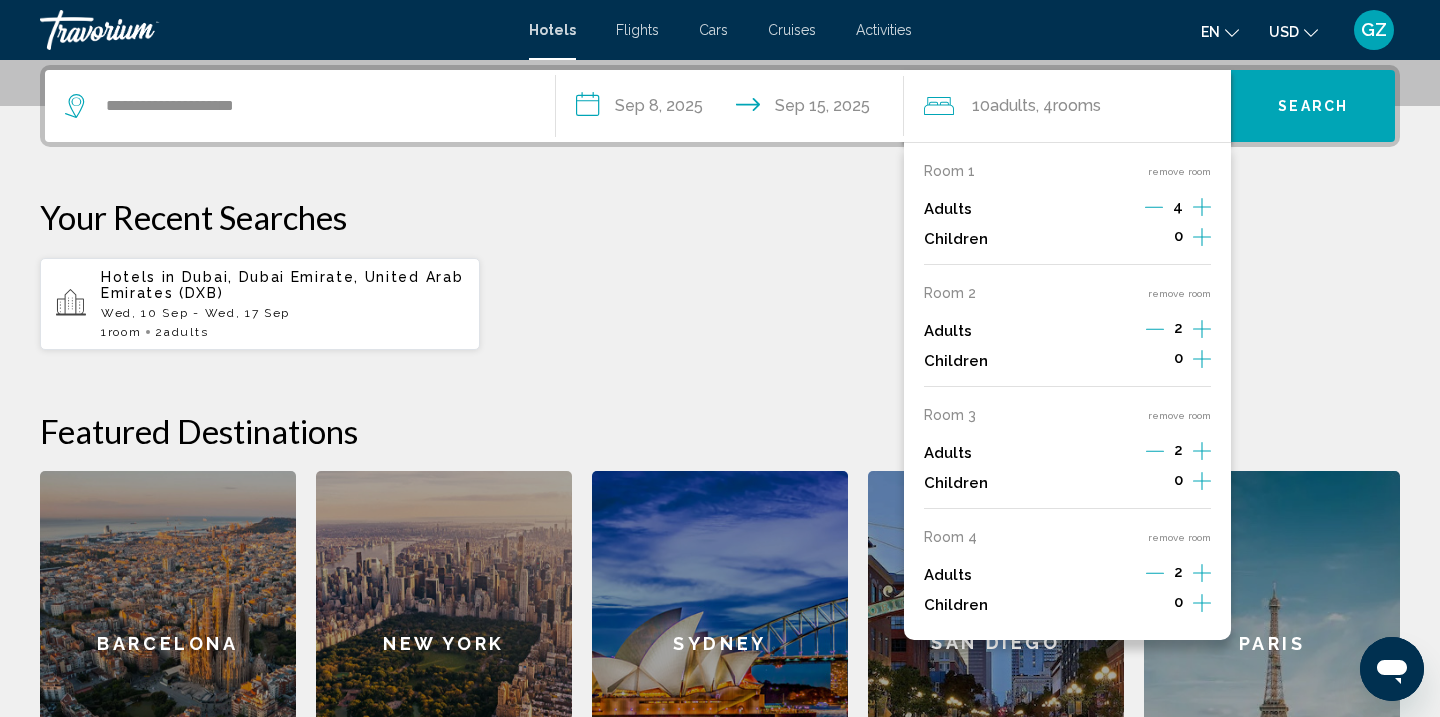 click 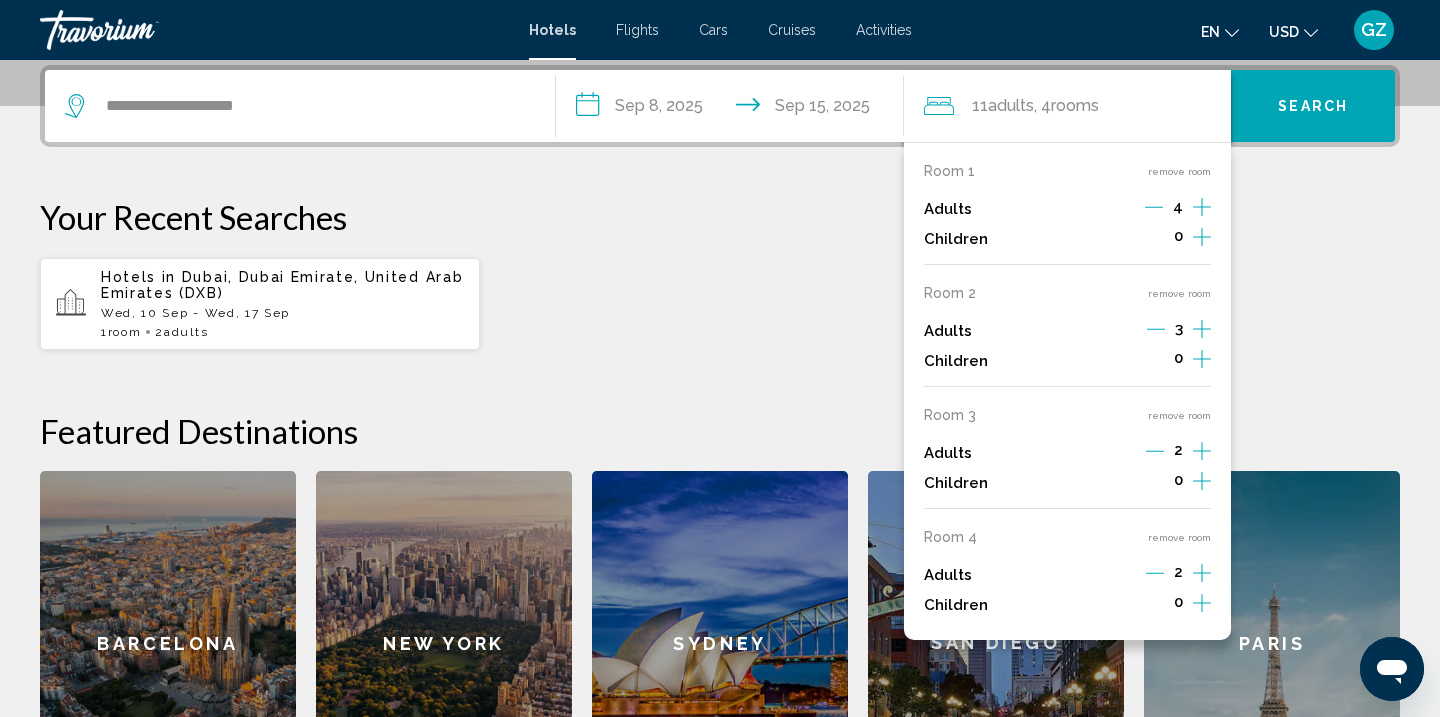 click 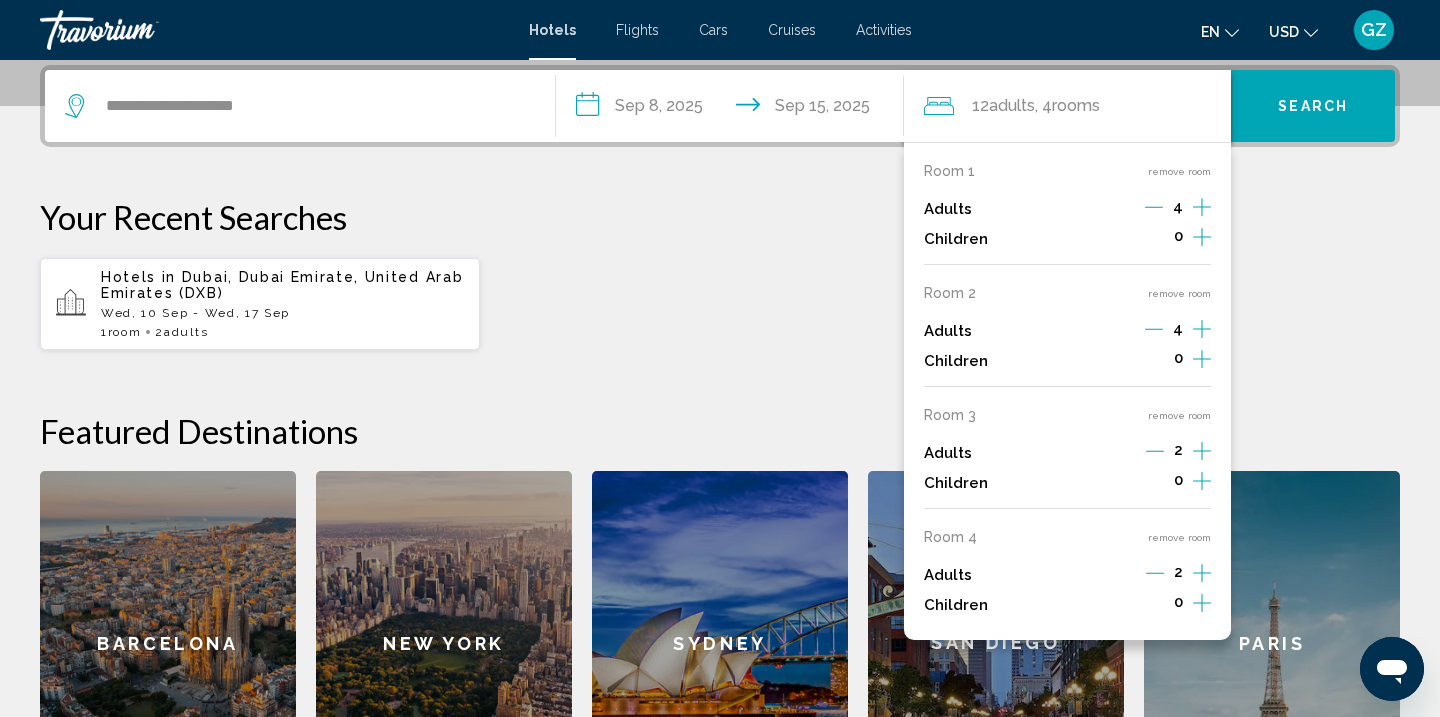 click 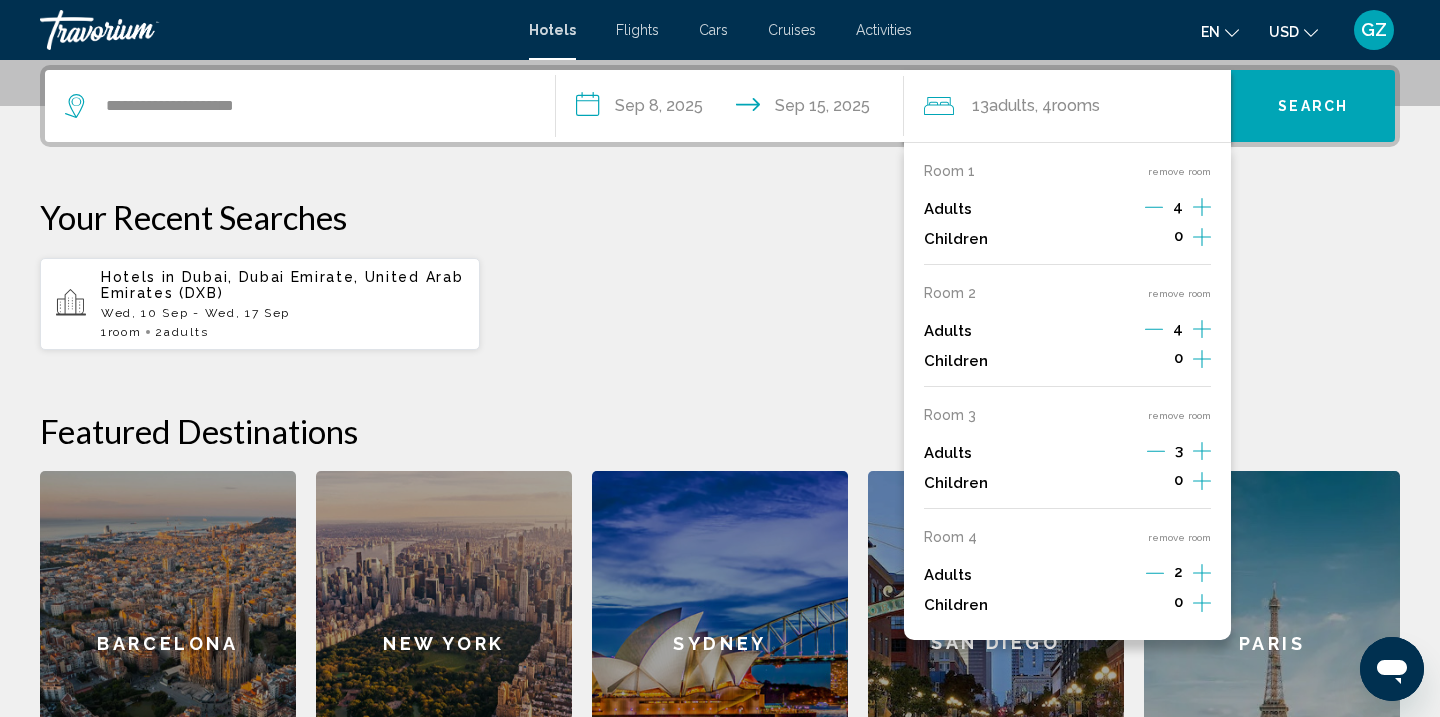 click 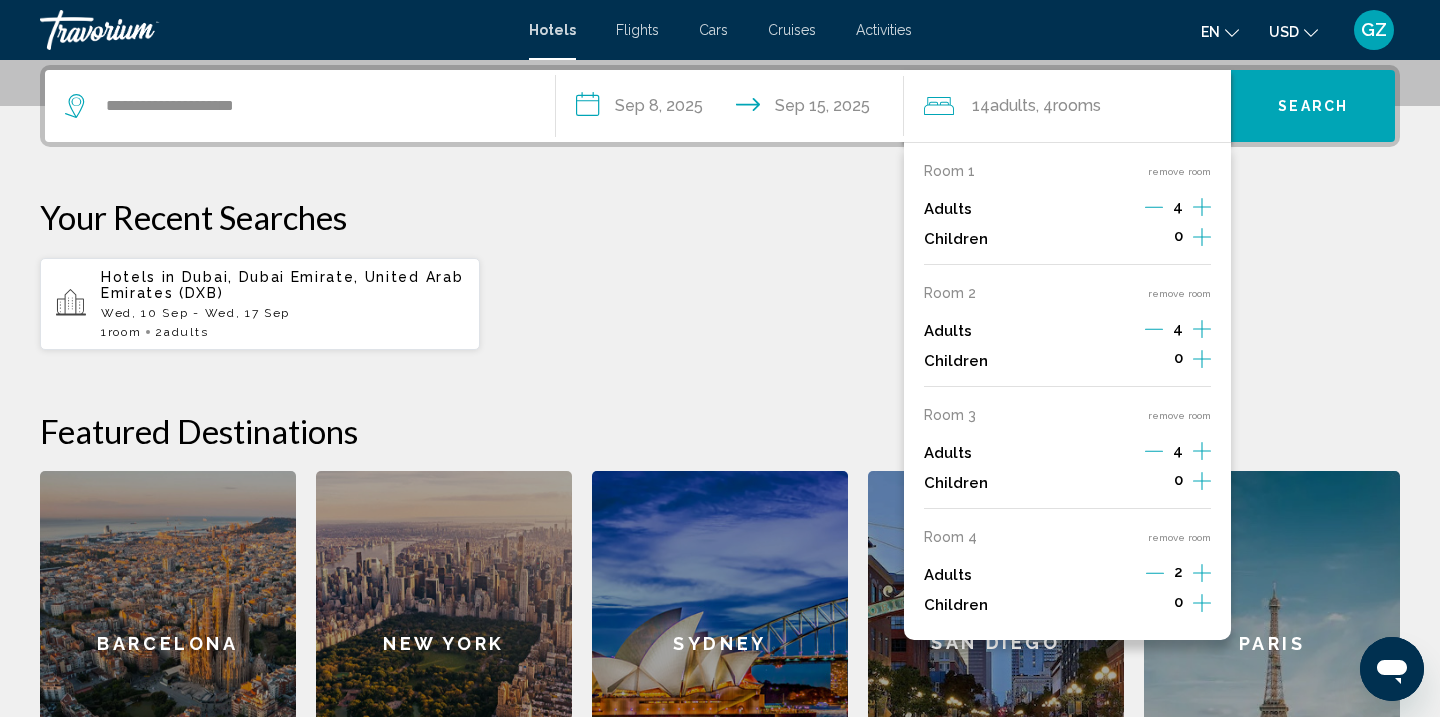 click 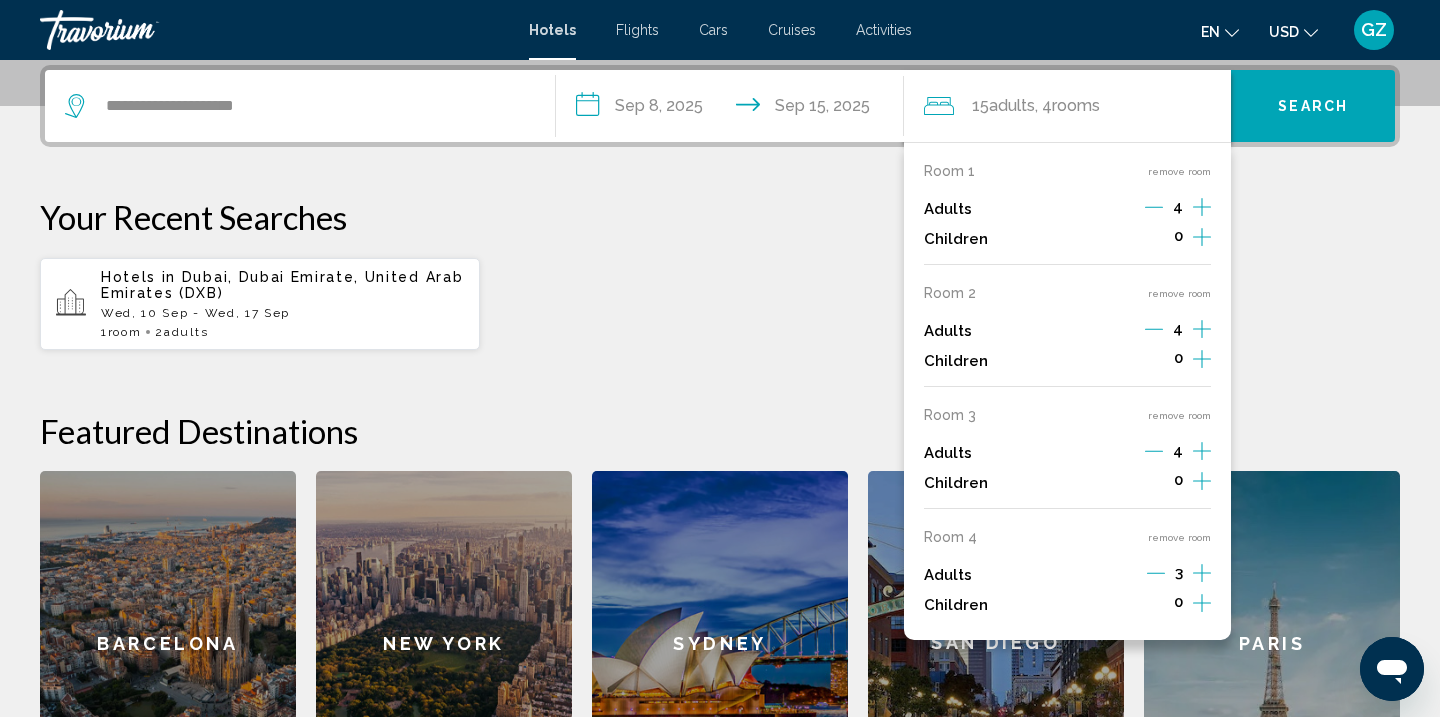 click 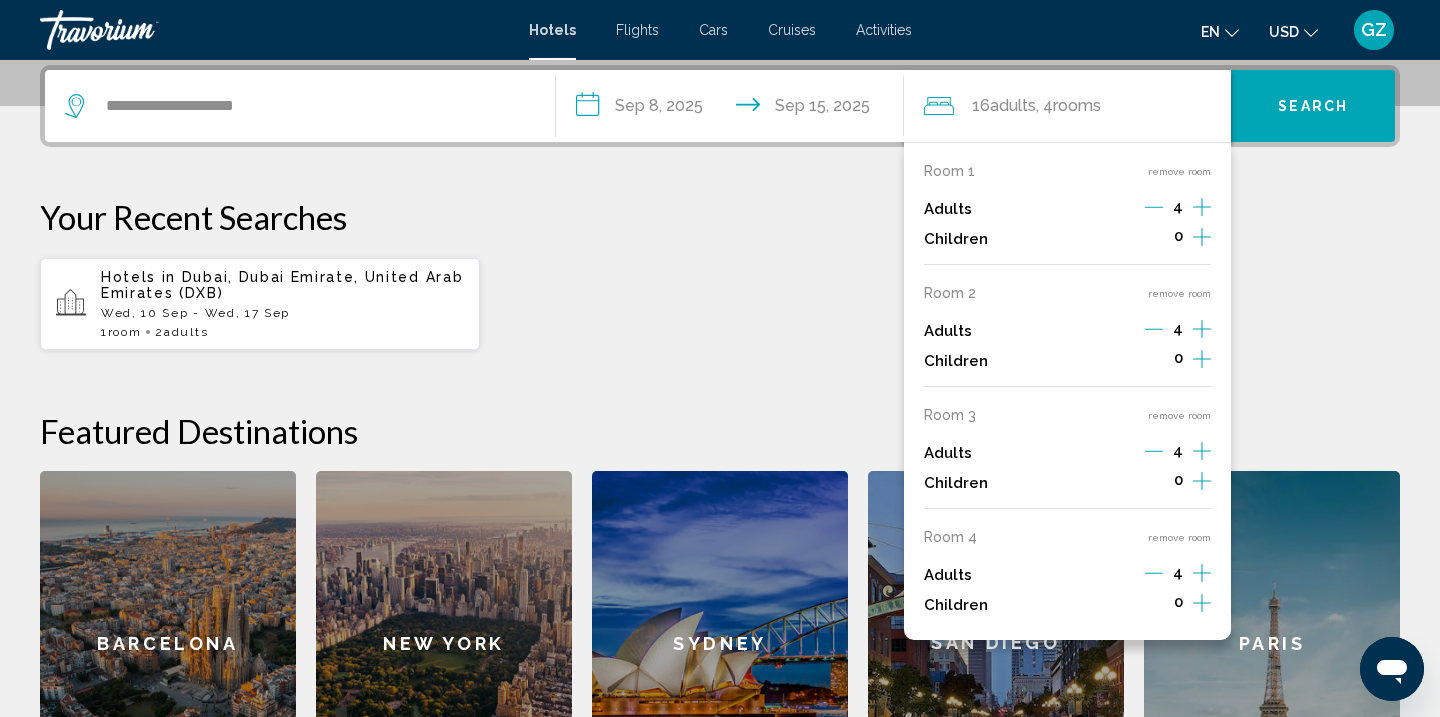 click 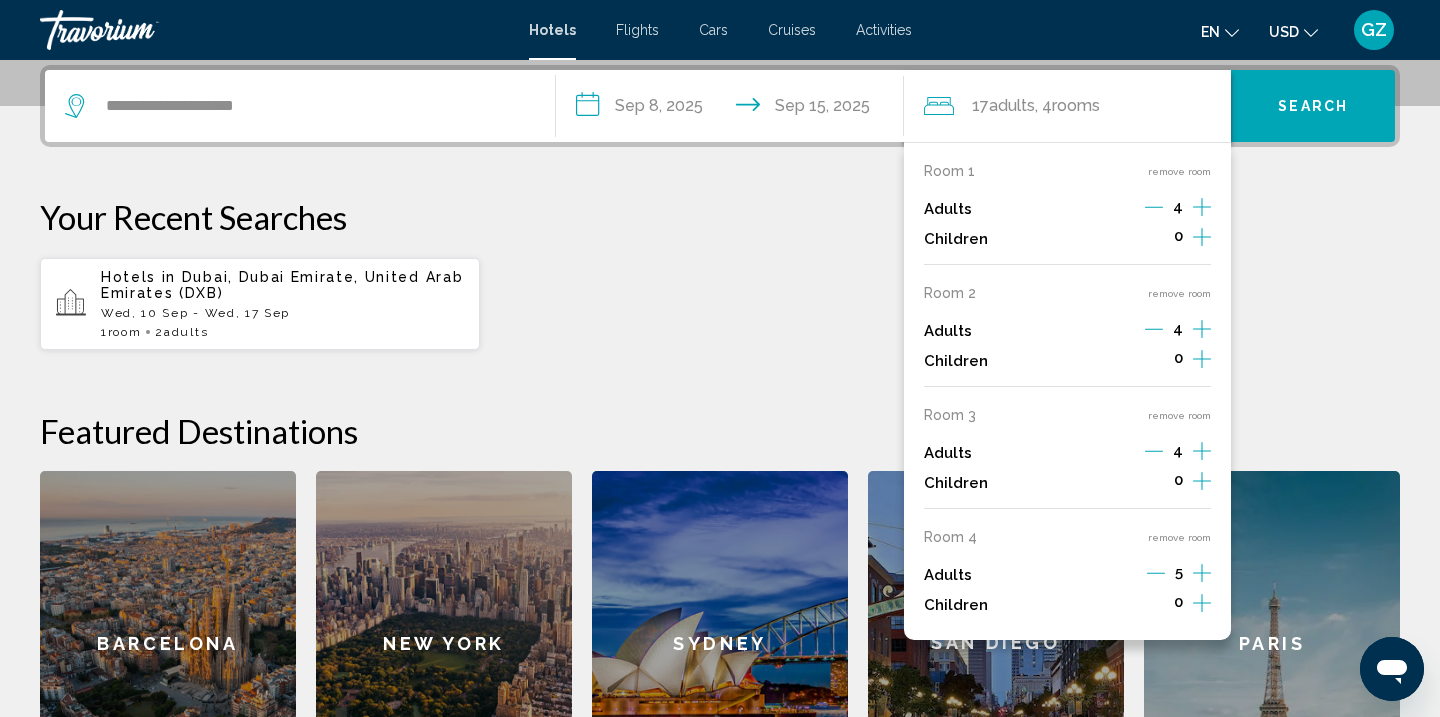 click on "Search" at bounding box center [1313, 107] 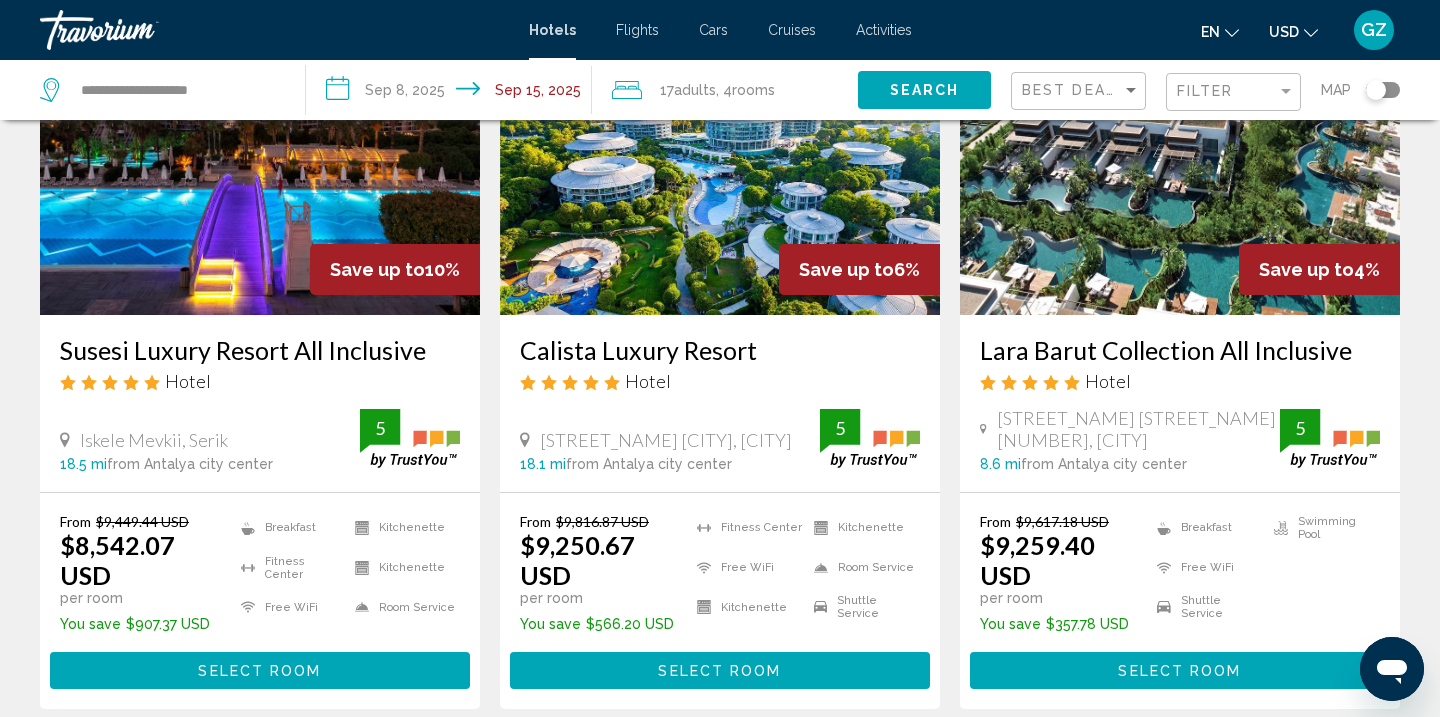 scroll, scrollTop: 2547, scrollLeft: 0, axis: vertical 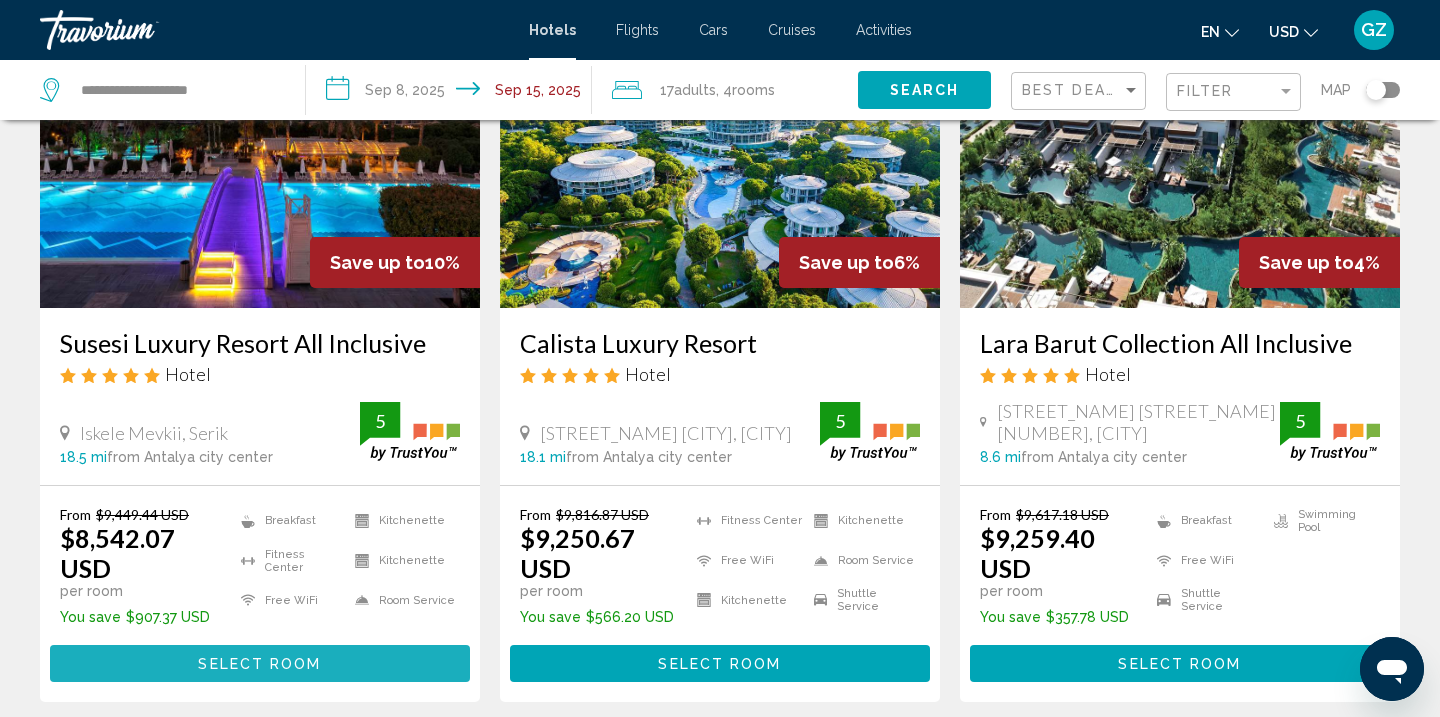 click on "Select Room" at bounding box center [259, 664] 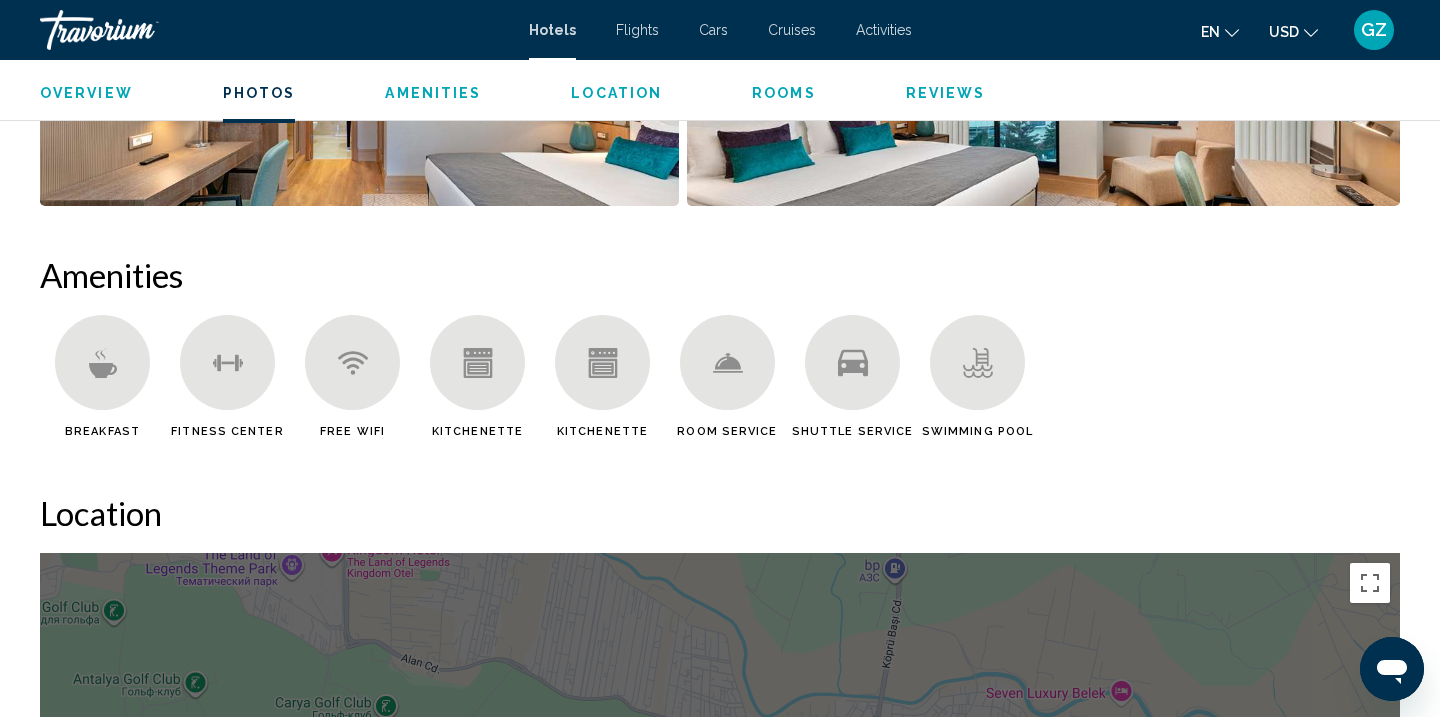 scroll, scrollTop: 0, scrollLeft: 0, axis: both 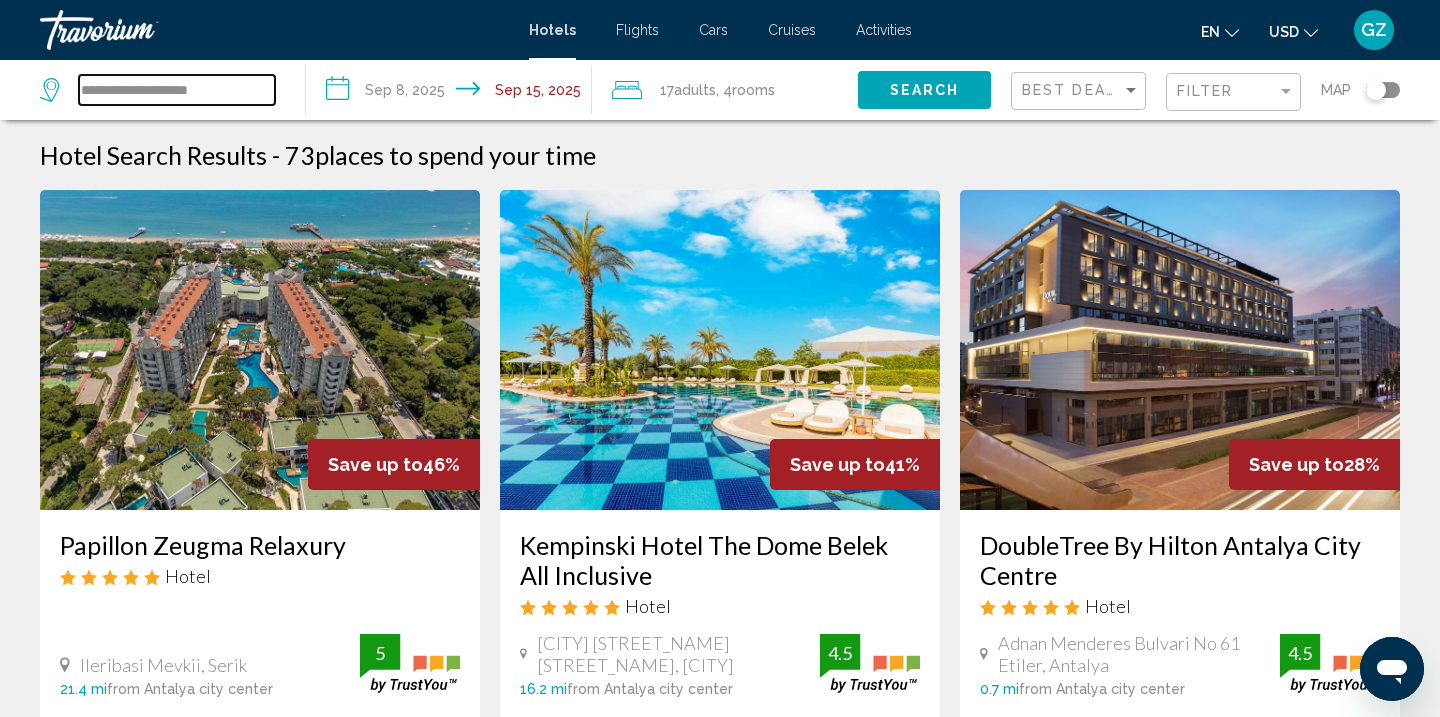 click on "**********" at bounding box center (177, 90) 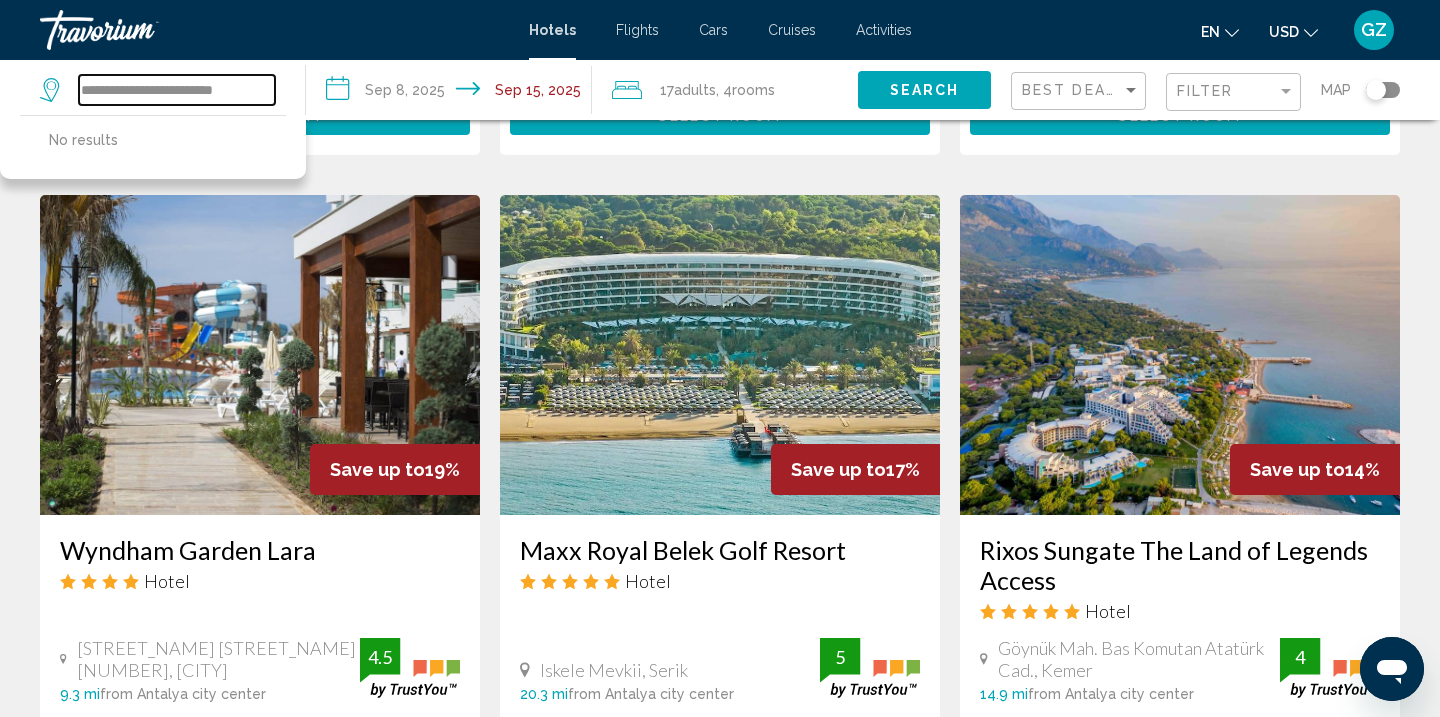 scroll, scrollTop: 1566, scrollLeft: 0, axis: vertical 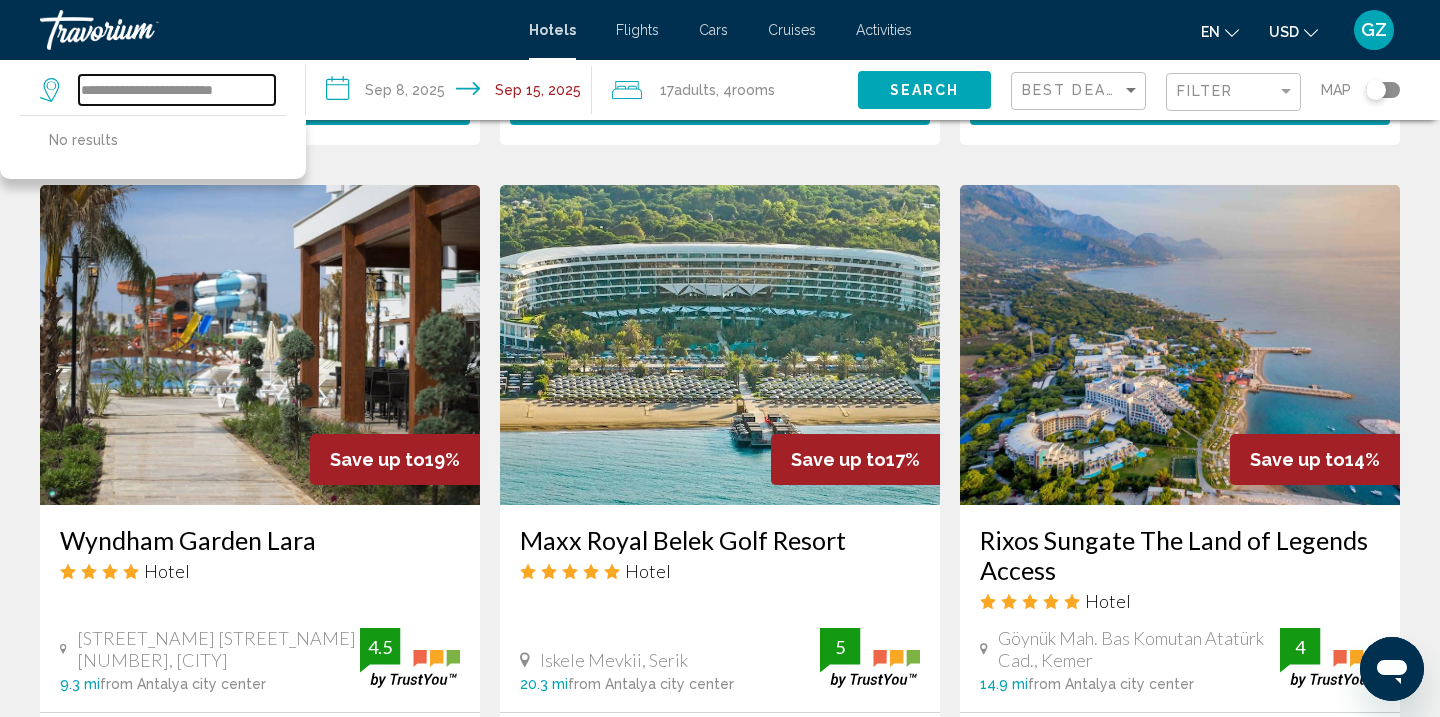 type on "**********" 